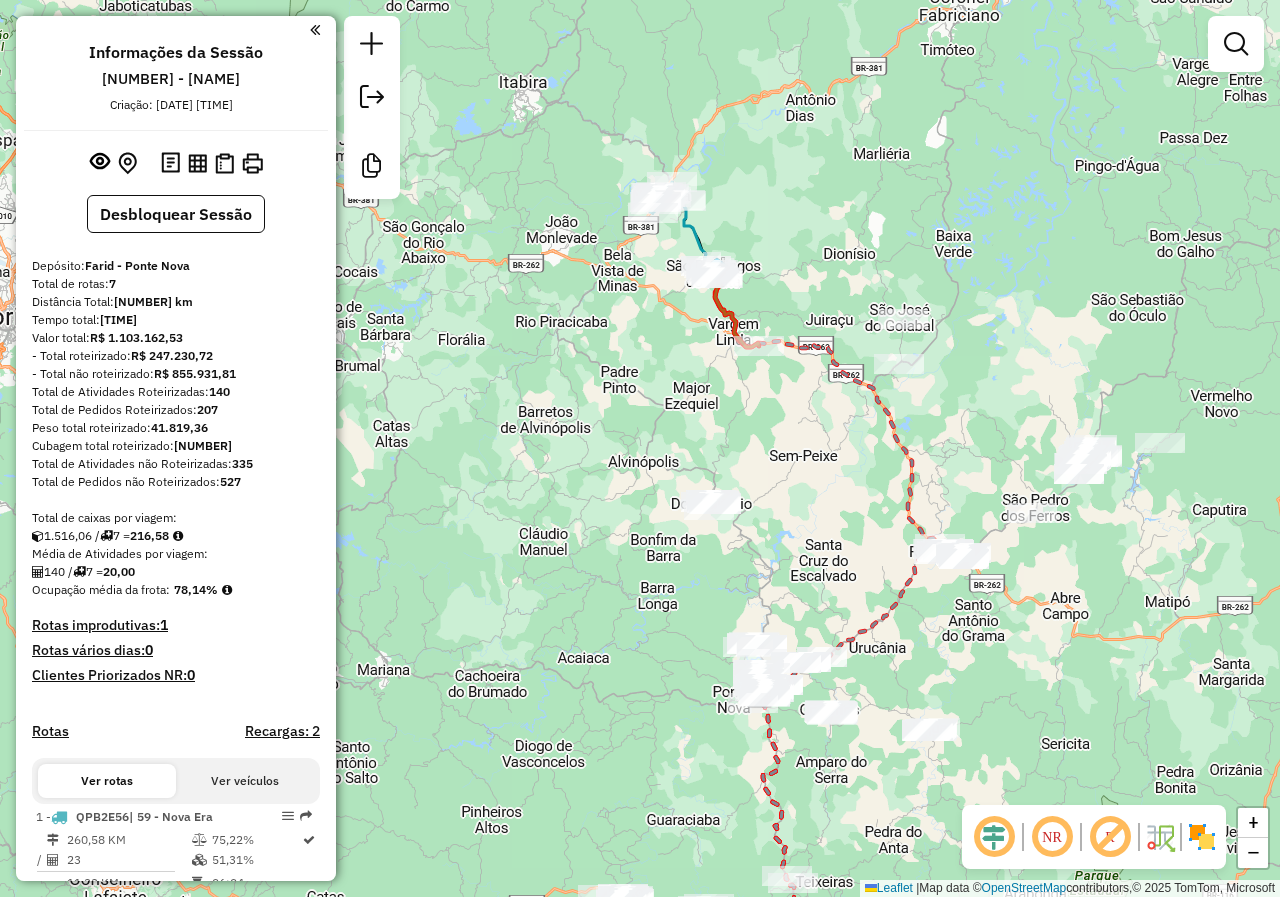 scroll, scrollTop: 0, scrollLeft: 0, axis: both 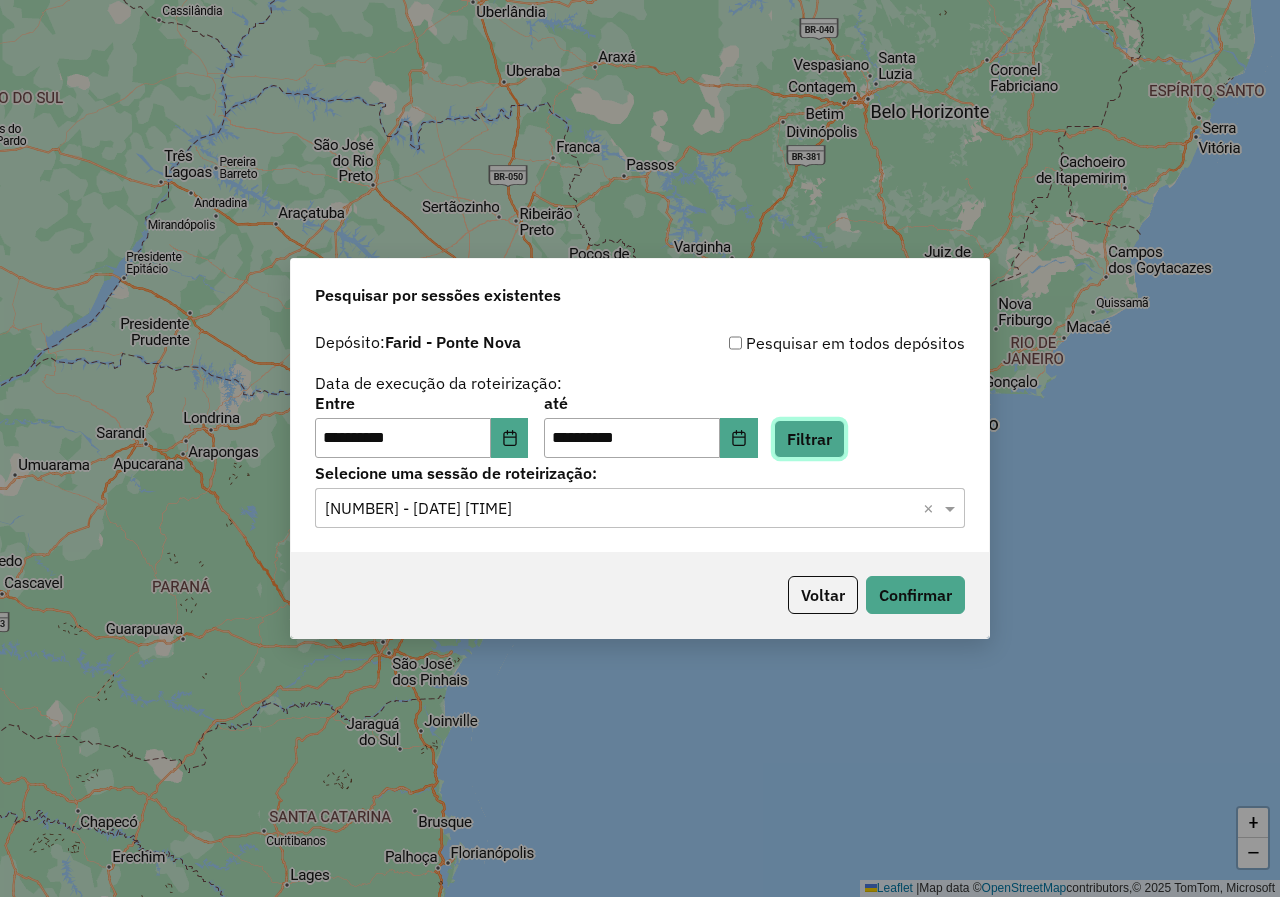 click on "Filtrar" 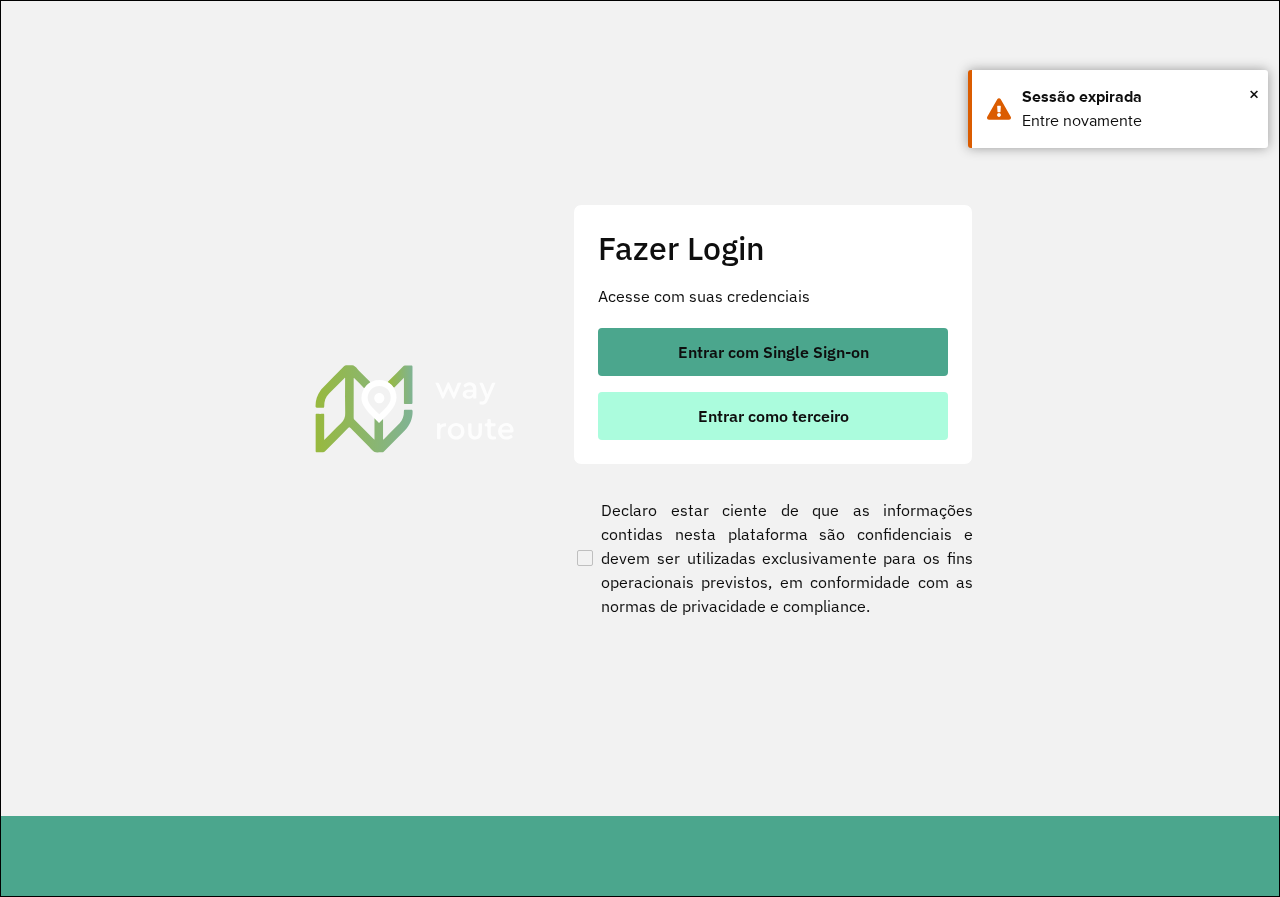 click on "Entrar como terceiro" at bounding box center (773, 416) 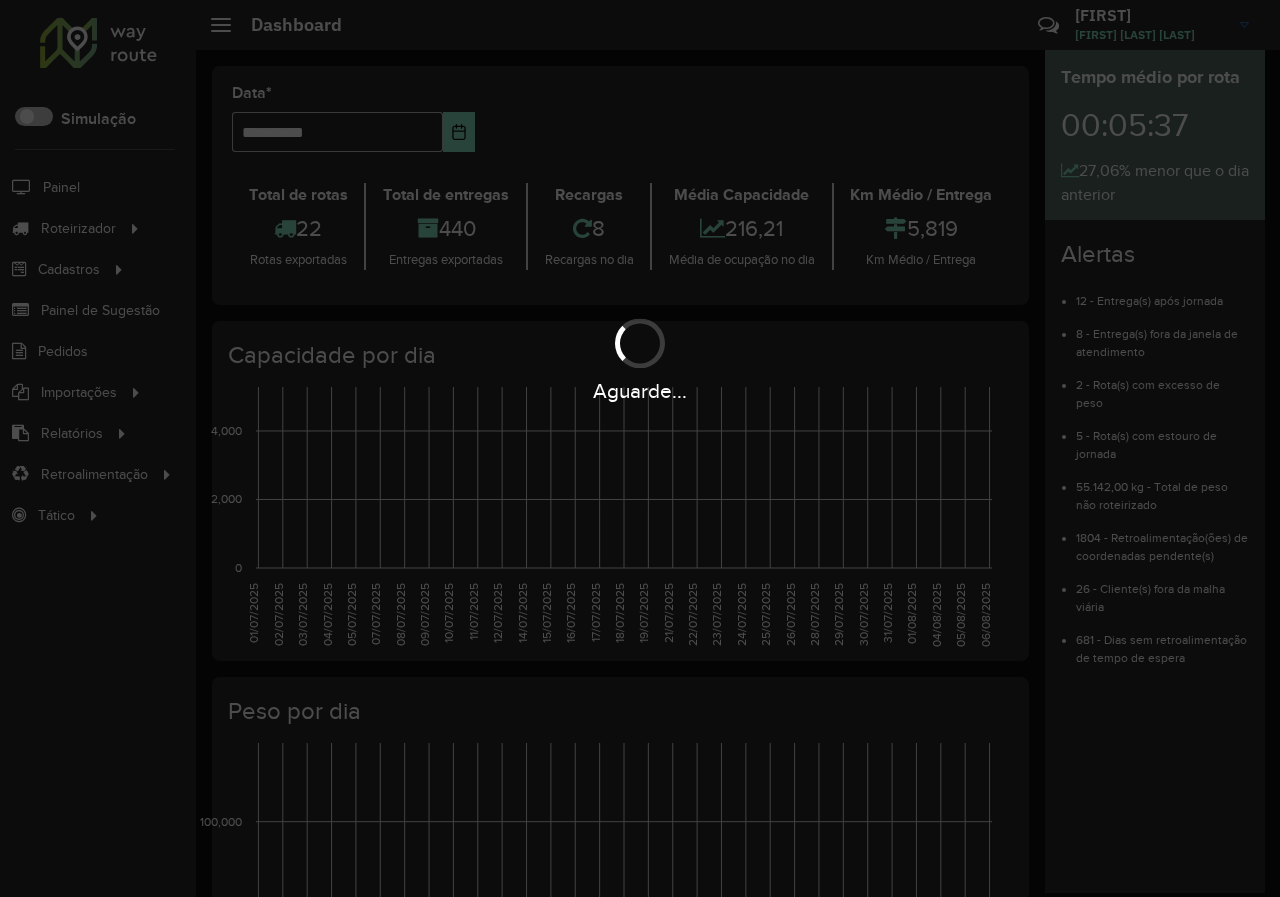 scroll, scrollTop: 0, scrollLeft: 0, axis: both 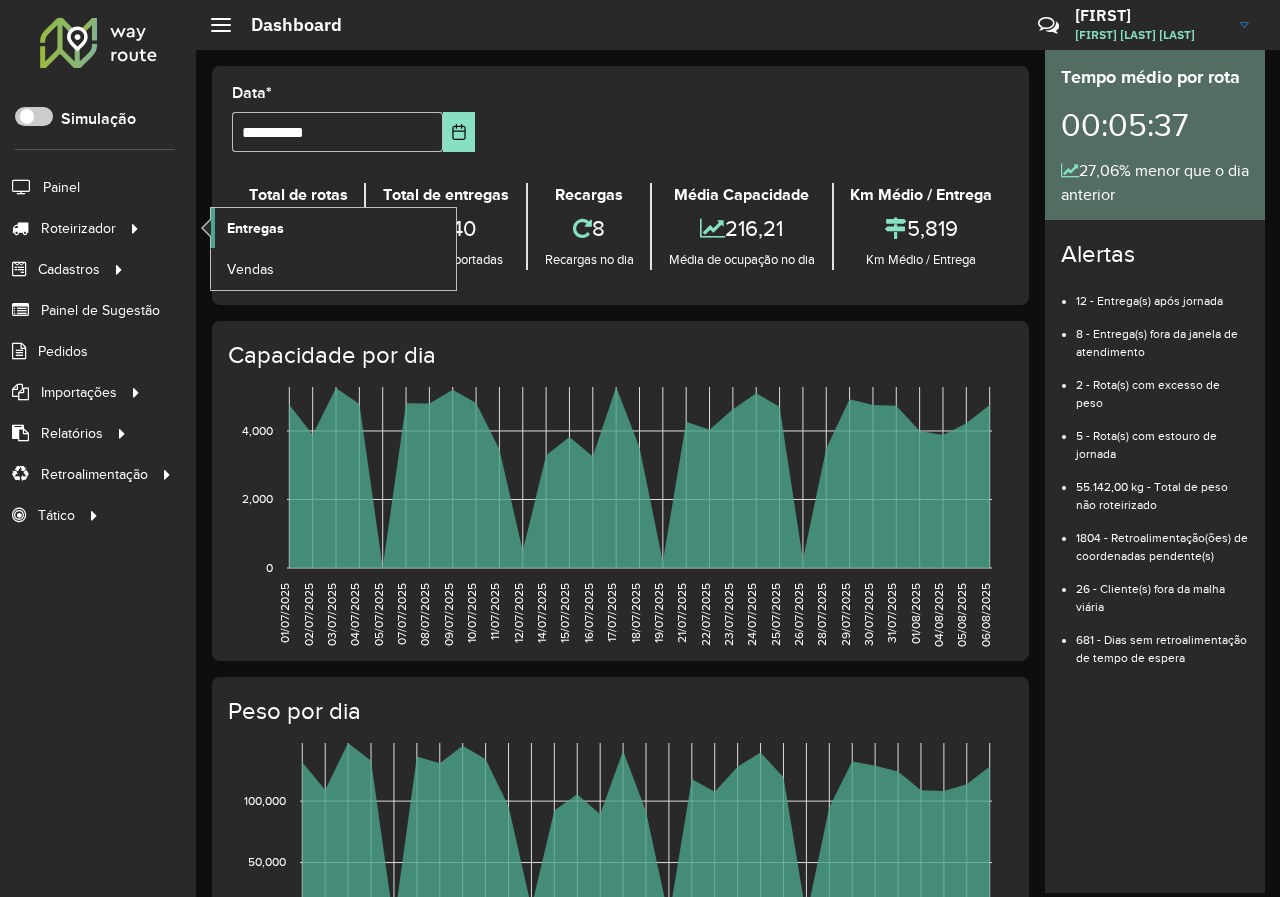 click on "Entregas" 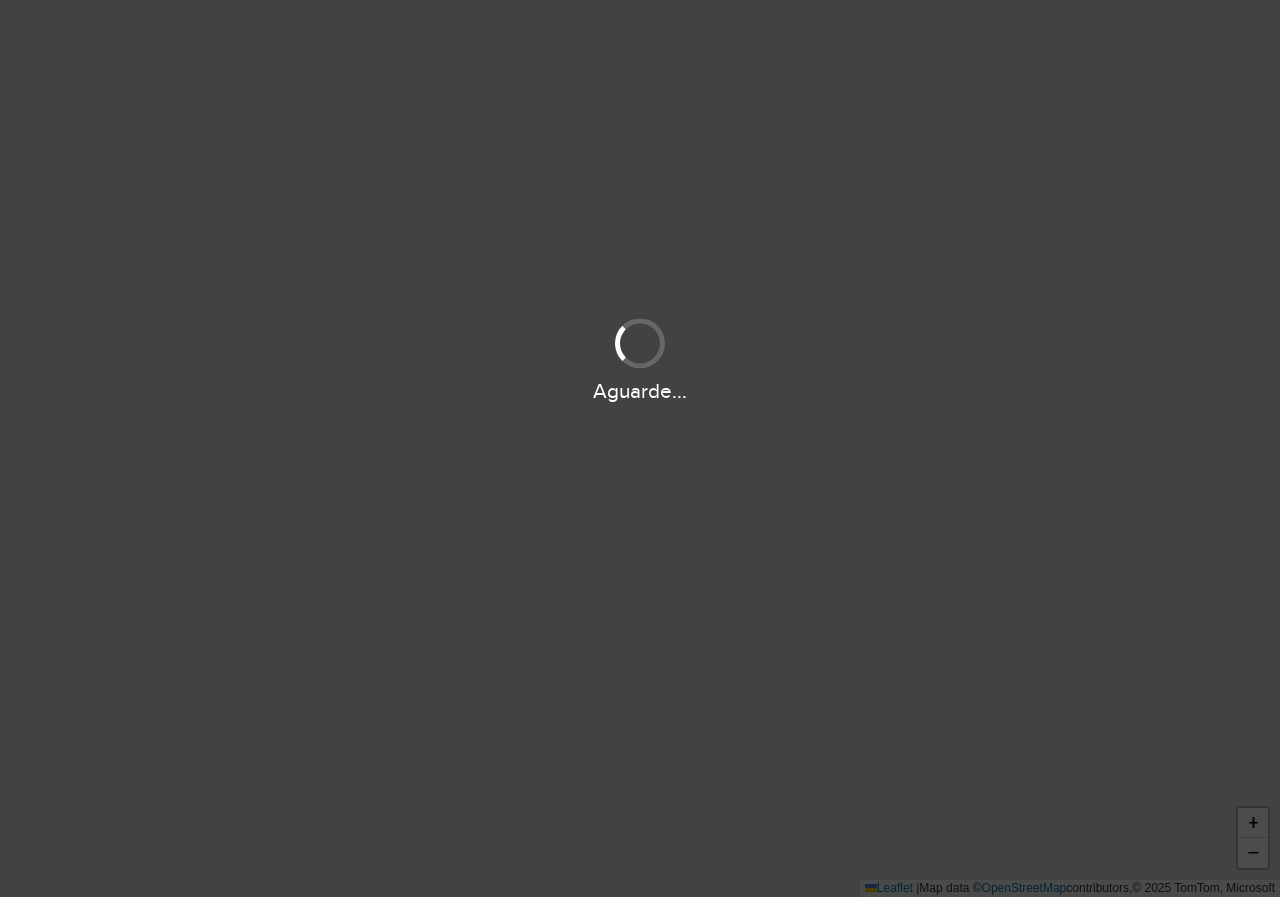 scroll, scrollTop: 0, scrollLeft: 0, axis: both 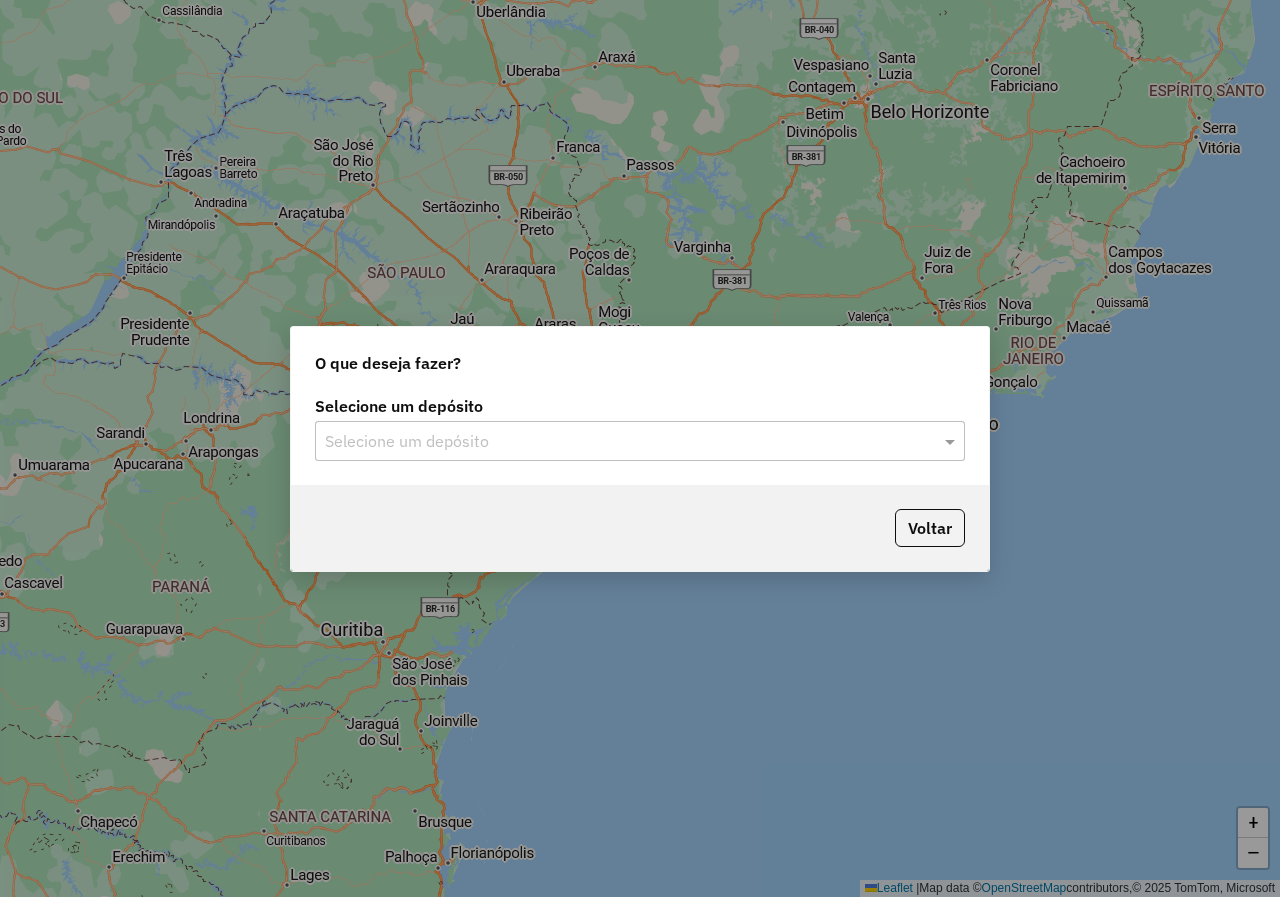 click on "Selecione um depósito Selecione um depósito" 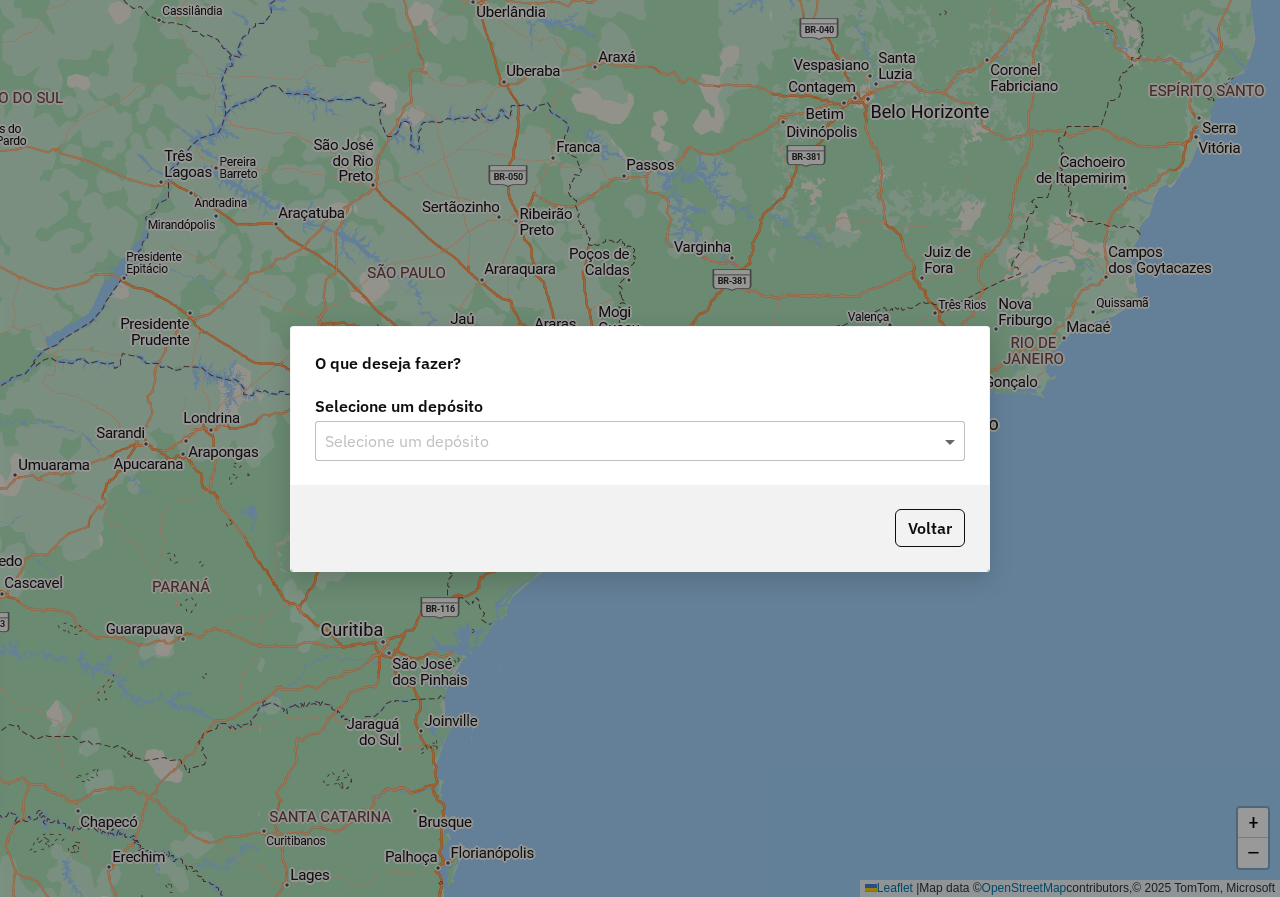 click 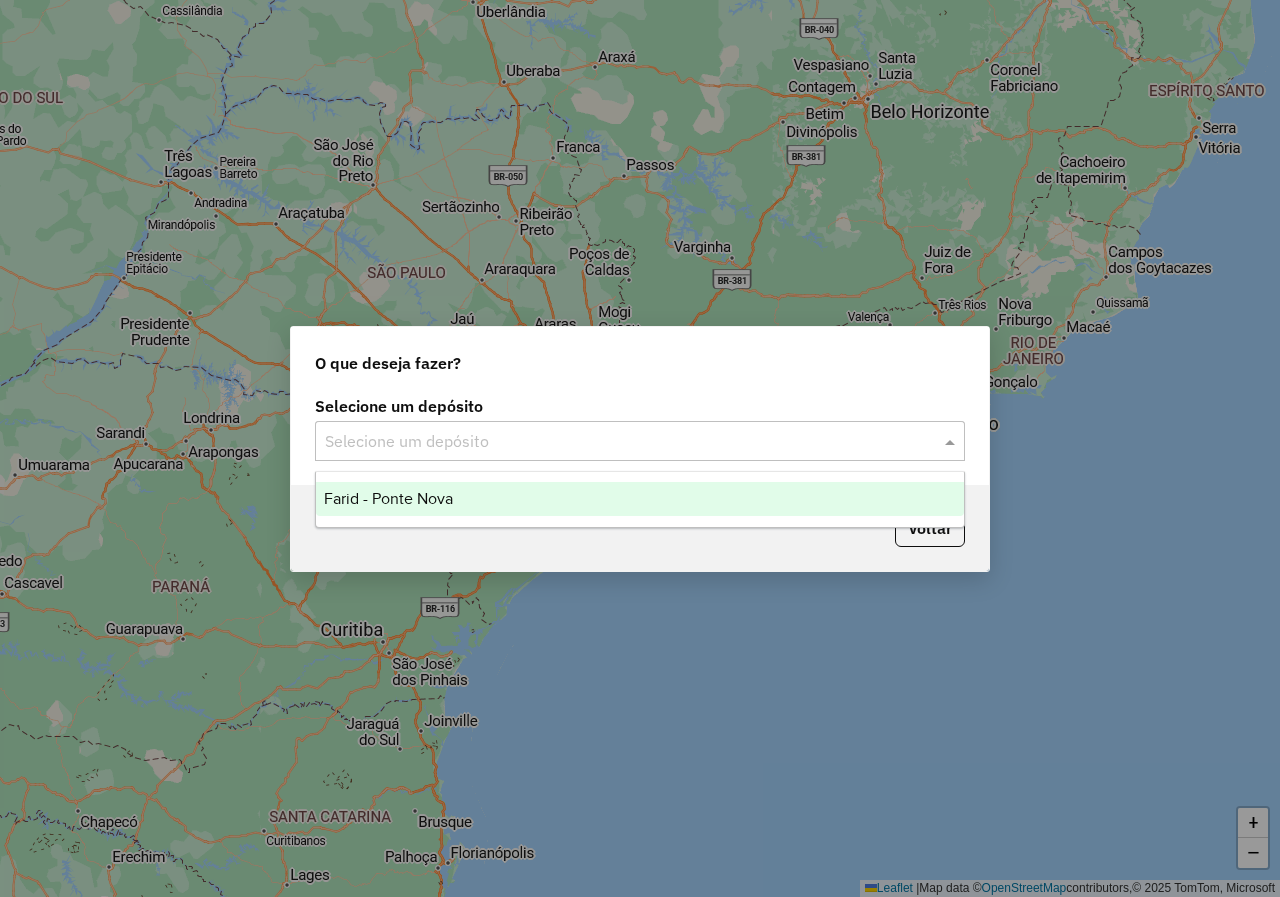click on "Farid - Ponte Nova" at bounding box center (640, 499) 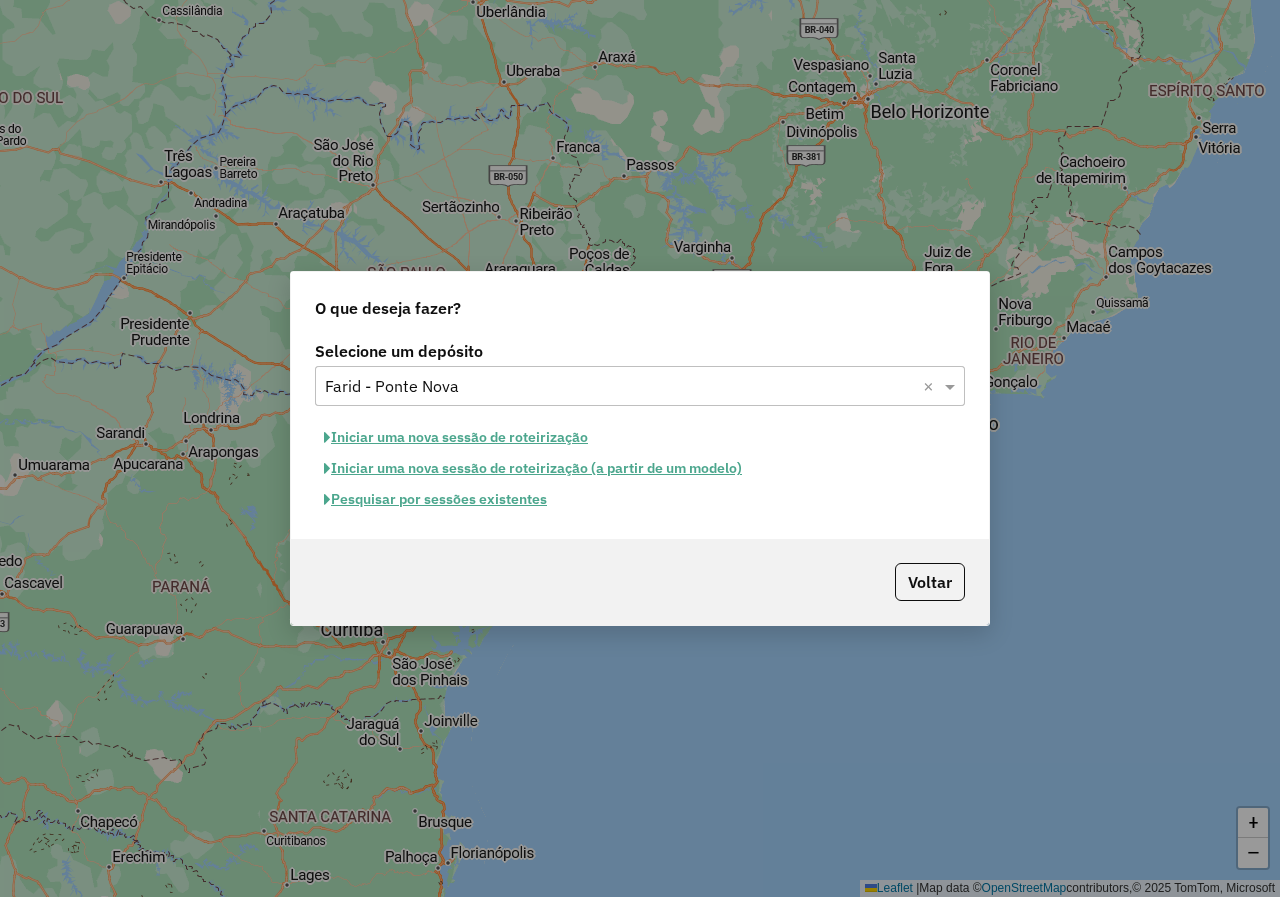 click on "Pesquisar por sessões existentes" 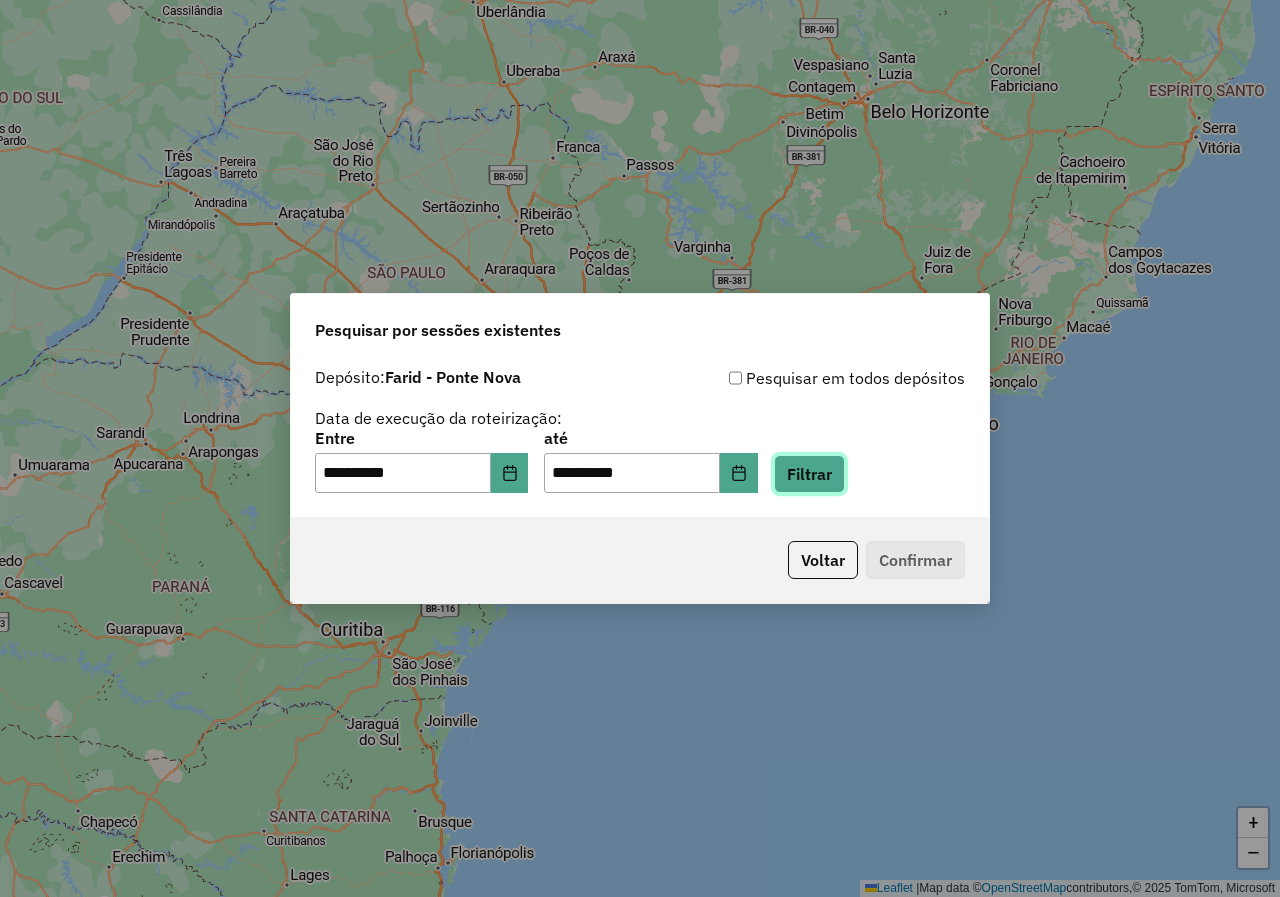 click on "Filtrar" 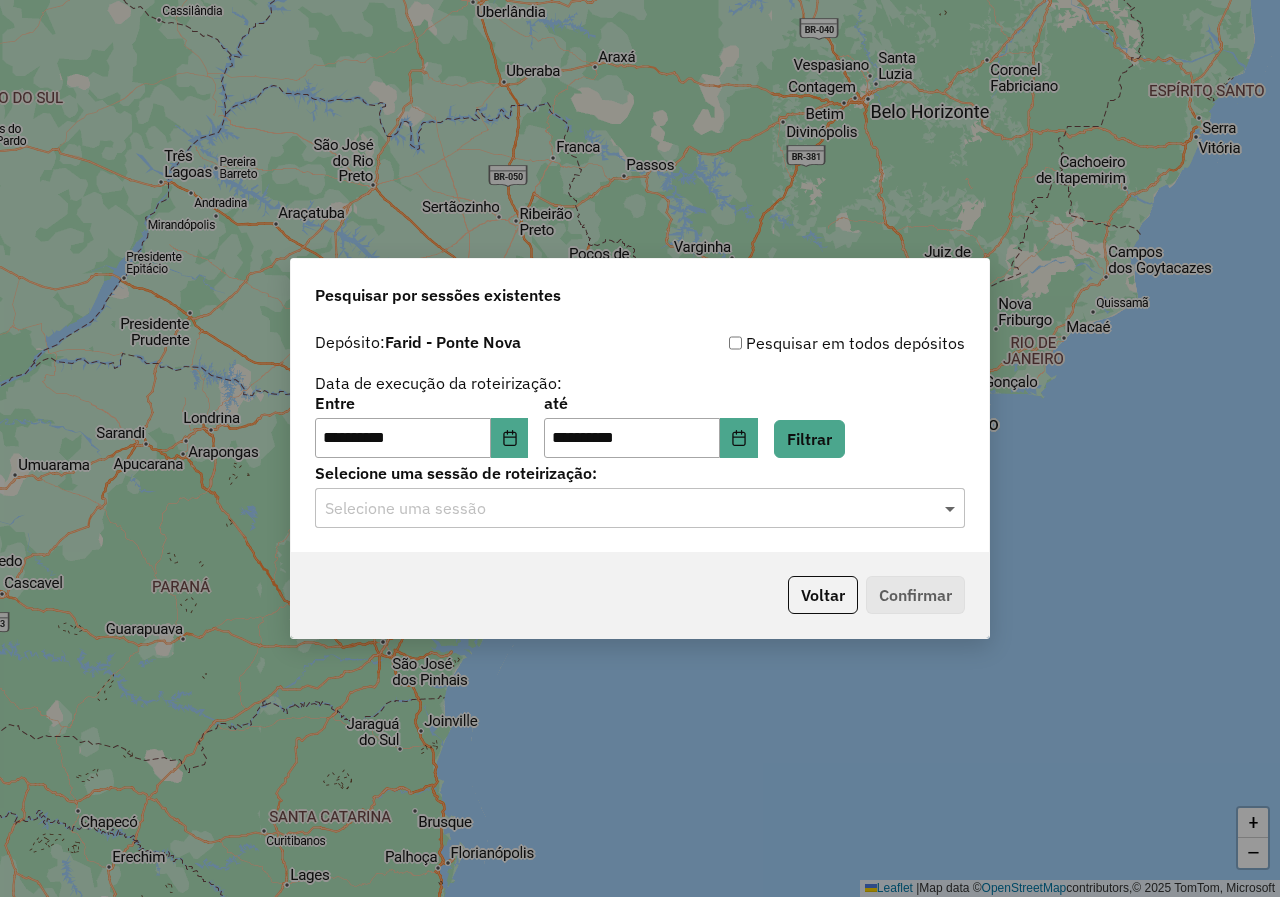 click 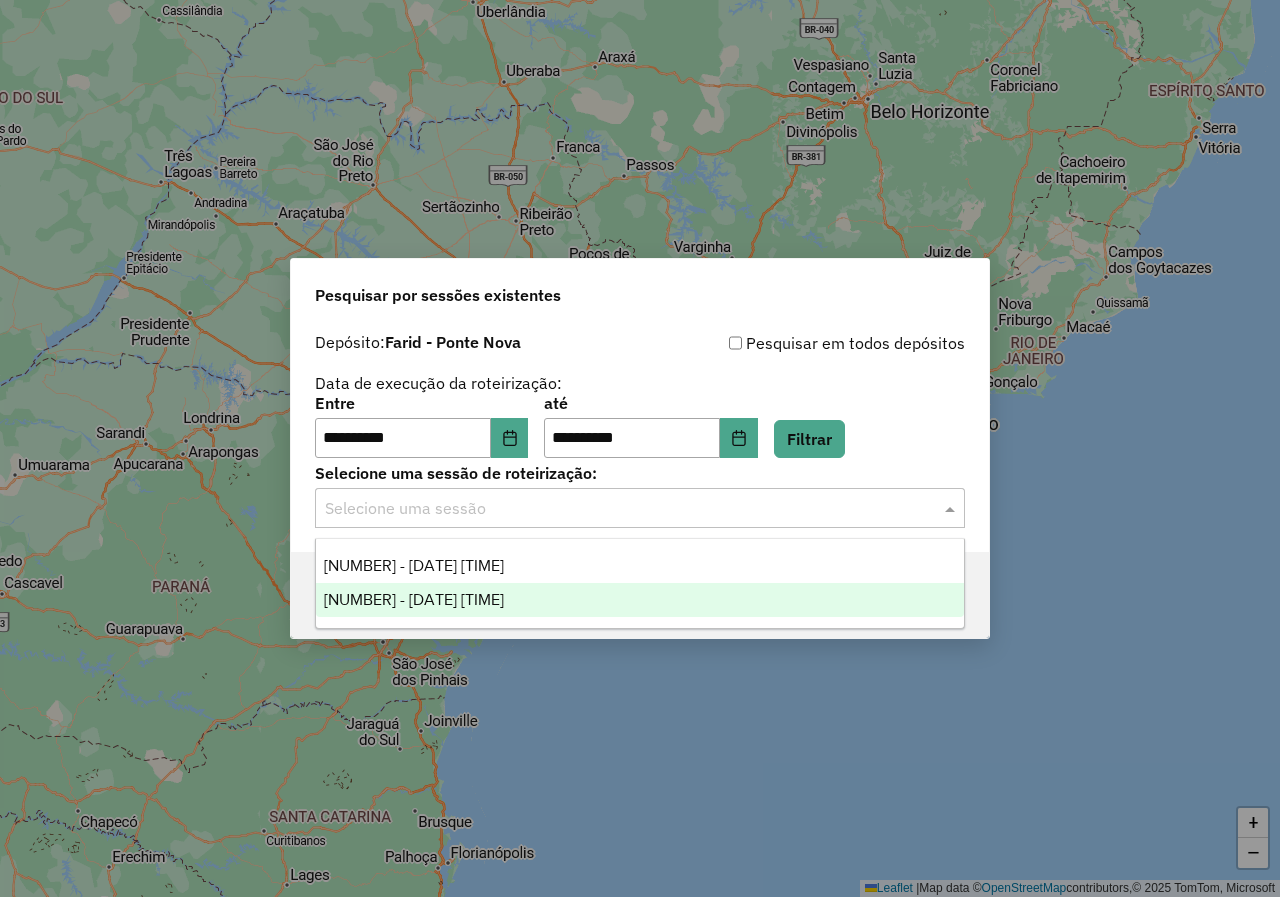 click on "975634 - 06/08/2025 18:56" at bounding box center [640, 600] 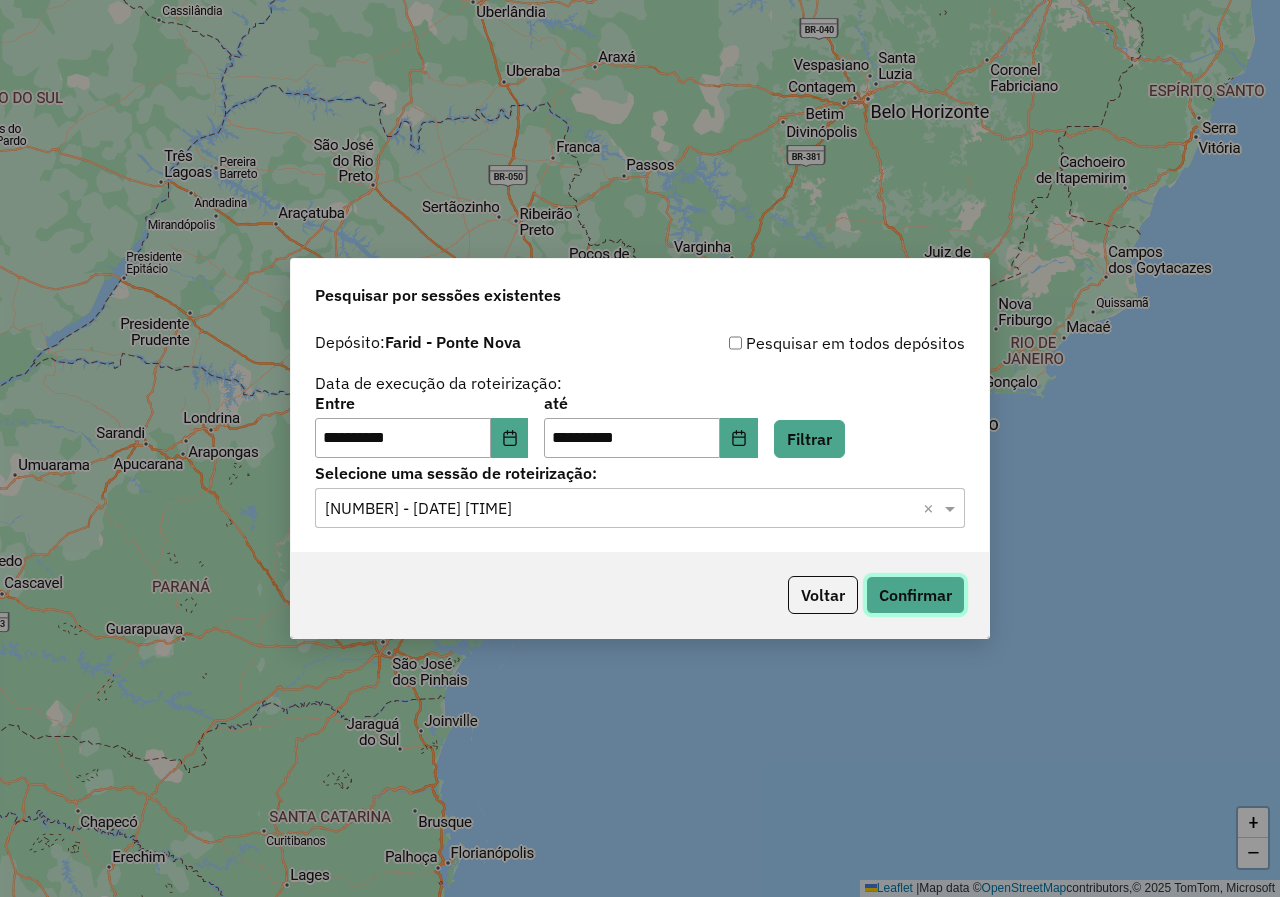 click on "Confirmar" 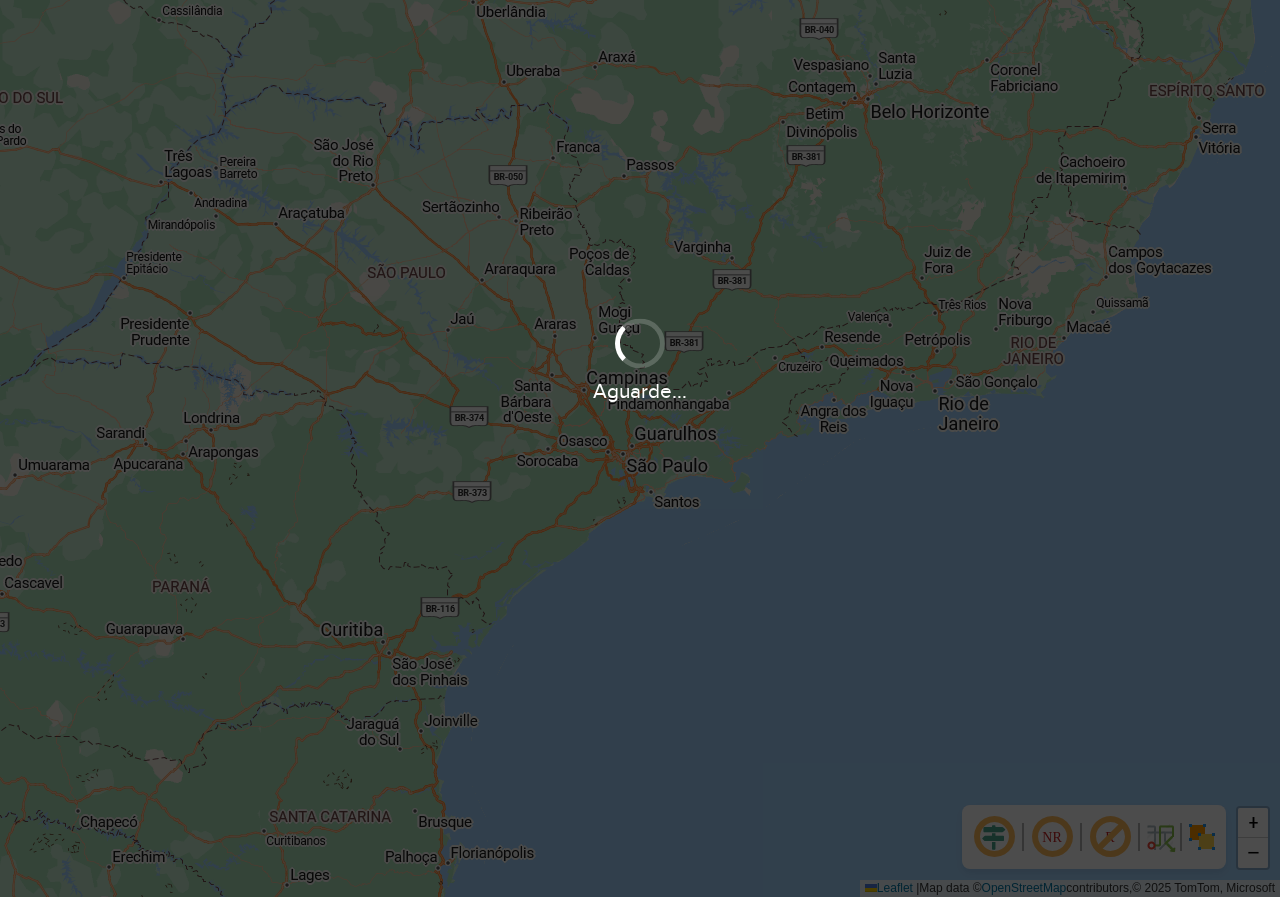scroll, scrollTop: 0, scrollLeft: 0, axis: both 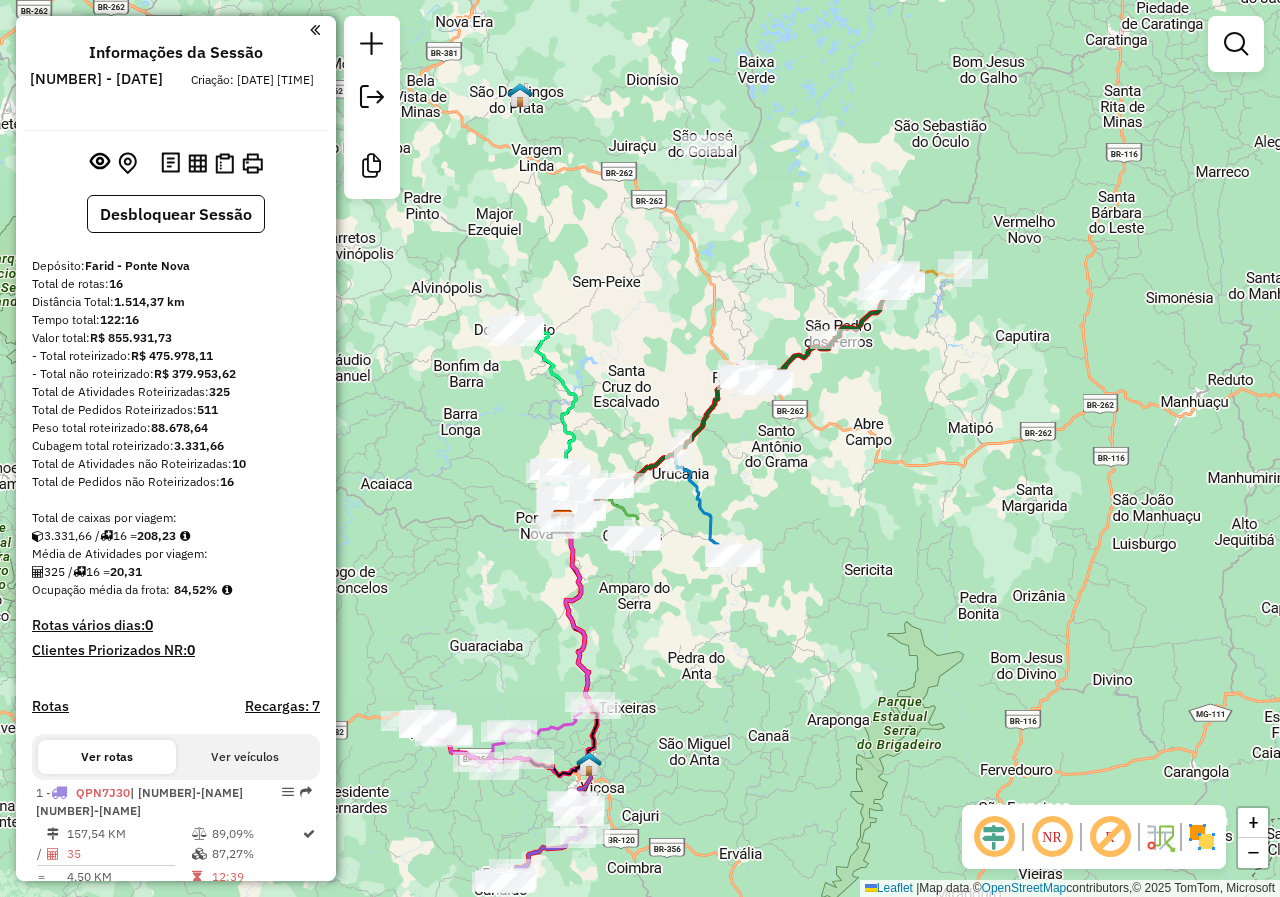 drag, startPoint x: 847, startPoint y: 161, endPoint x: 752, endPoint y: 255, distance: 133.64505 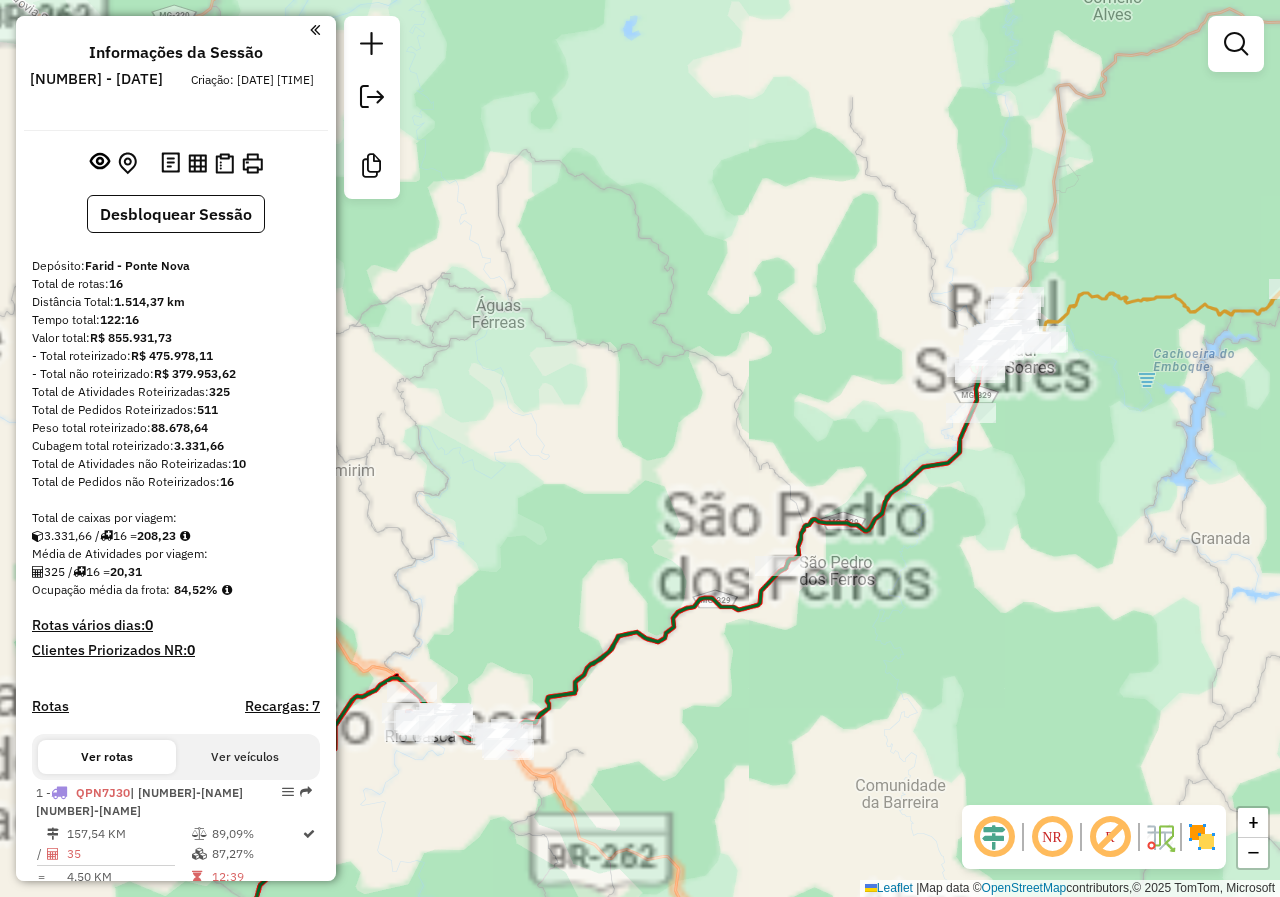 drag, startPoint x: 840, startPoint y: 325, endPoint x: 674, endPoint y: 329, distance: 166.04819 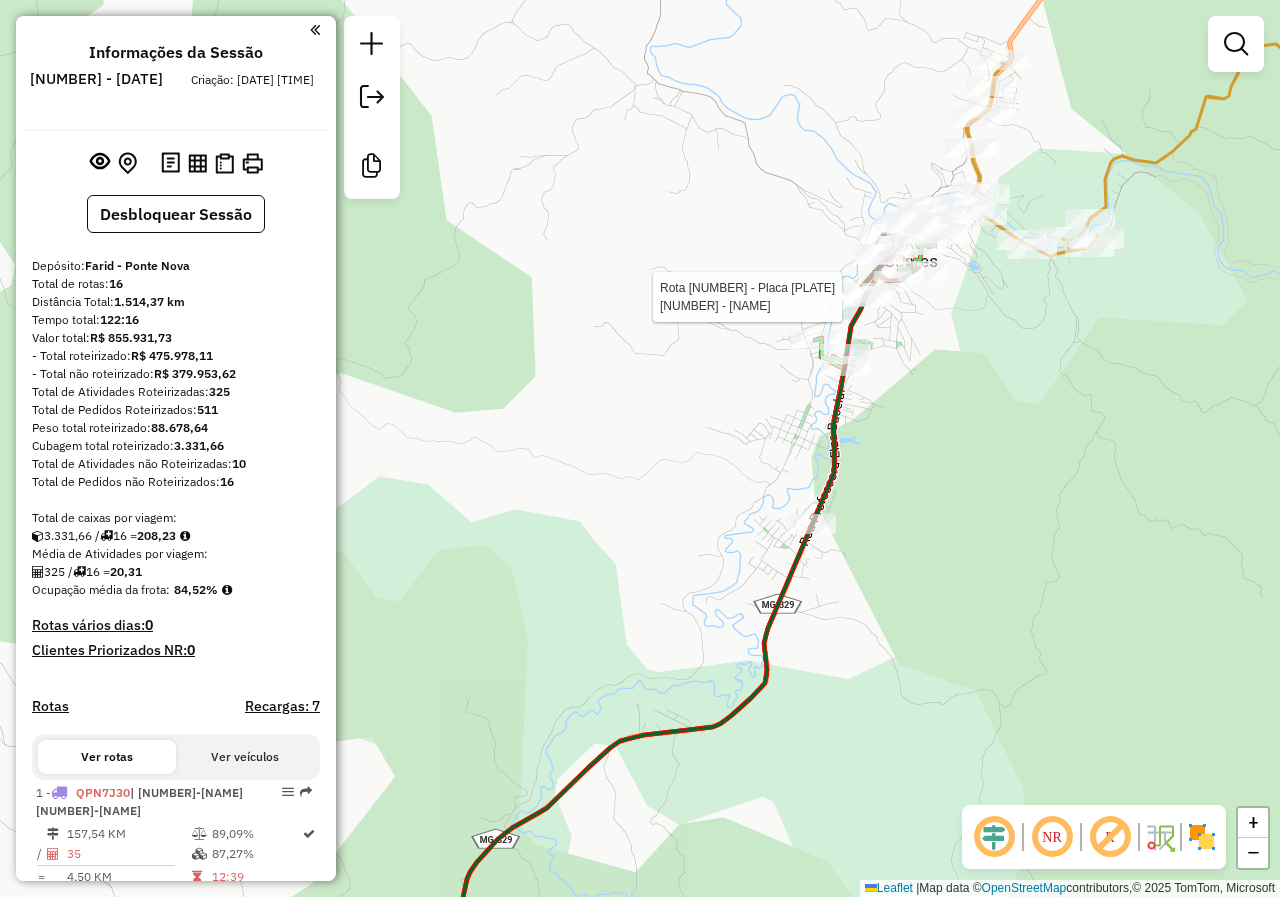 select on "**********" 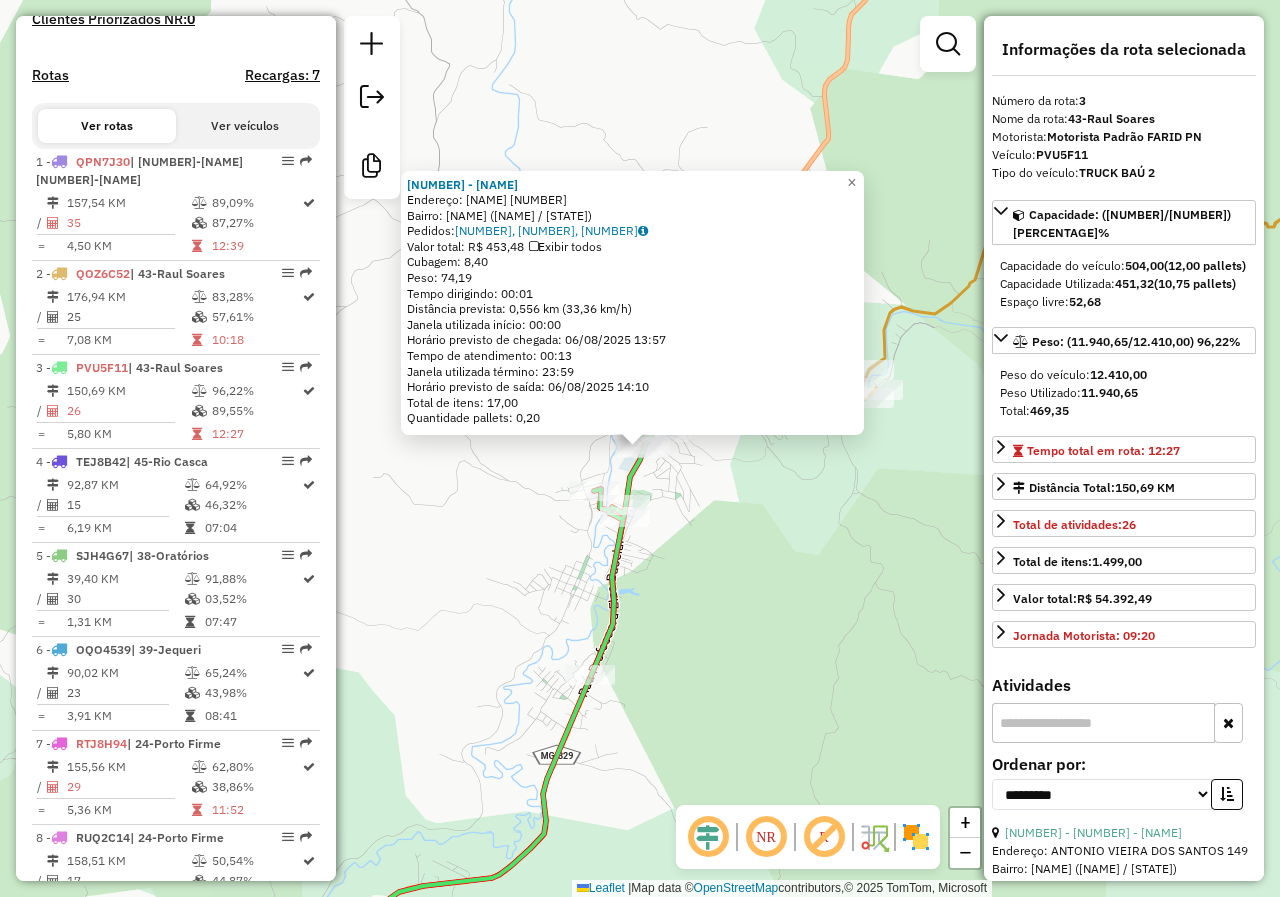 scroll, scrollTop: 970, scrollLeft: 0, axis: vertical 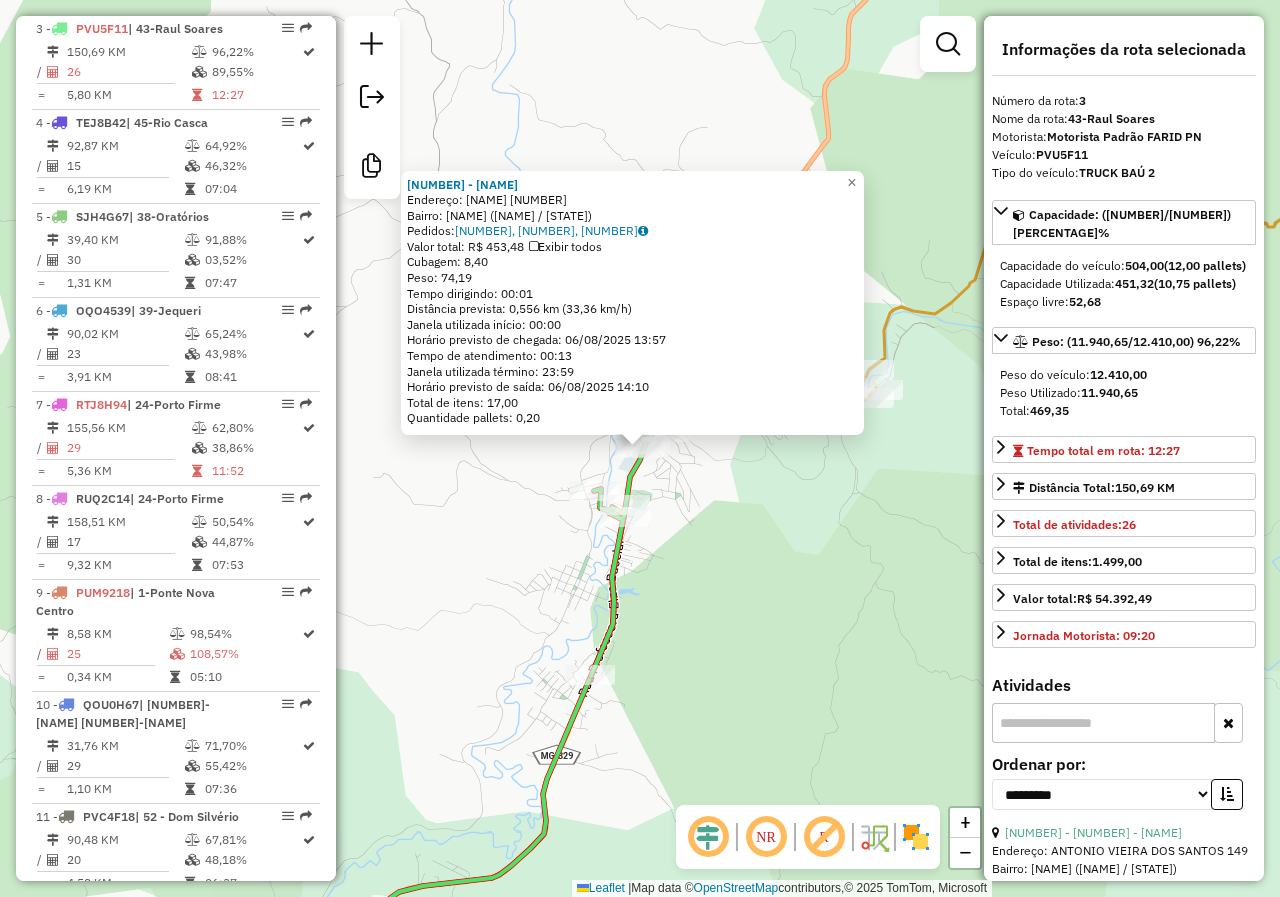 click on "28039 - ELIANE DOS PASSOS RE  Endereço:  MARECHAL FLORIANO 456   Bairro: CENTRO (RAUL SOARES / MG)   Pedidos:  05376004, 05376197, 05376005   Valor total: R$ 453,48   Exibir todos   Cubagem: 8,40  Peso: 74,19  Tempo dirigindo: 00:01   Distância prevista: 0,556 km (33,36 km/h)   Janela utilizada início: 00:00   Horário previsto de chegada: 06/08/2025 13:57   Tempo de atendimento: 00:13   Janela utilizada término: 23:59   Horário previsto de saída: 06/08/2025 14:10   Total de itens: 17,00   Quantidade pallets: 0,20  × Janela de atendimento Grade de atendimento Capacidade Transportadoras Veículos Cliente Pedidos  Rotas Selecione os dias de semana para filtrar as janelas de atendimento  Seg   Ter   Qua   Qui   Sex   Sáb   Dom  Informe o período da janela de atendimento: De: Até:  Filtrar exatamente a janela do cliente  Considerar janela de atendimento padrão  Selecione os dias de semana para filtrar as grades de atendimento  Seg   Ter   Qua   Qui   Sex   Sáb   Dom   Peso mínimo:   Peso máximo:  +" 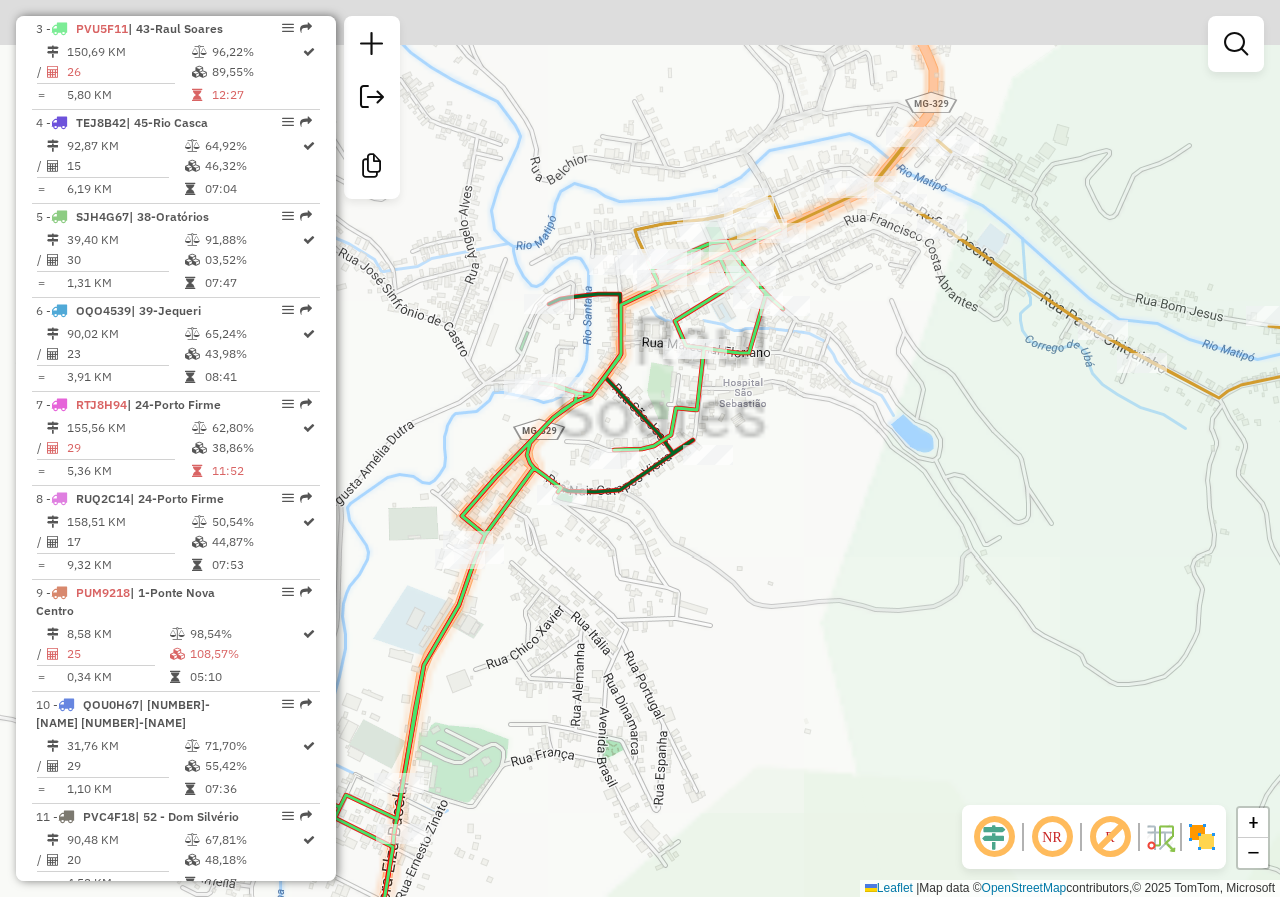 drag, startPoint x: 696, startPoint y: 389, endPoint x: 651, endPoint y: 681, distance: 295.4471 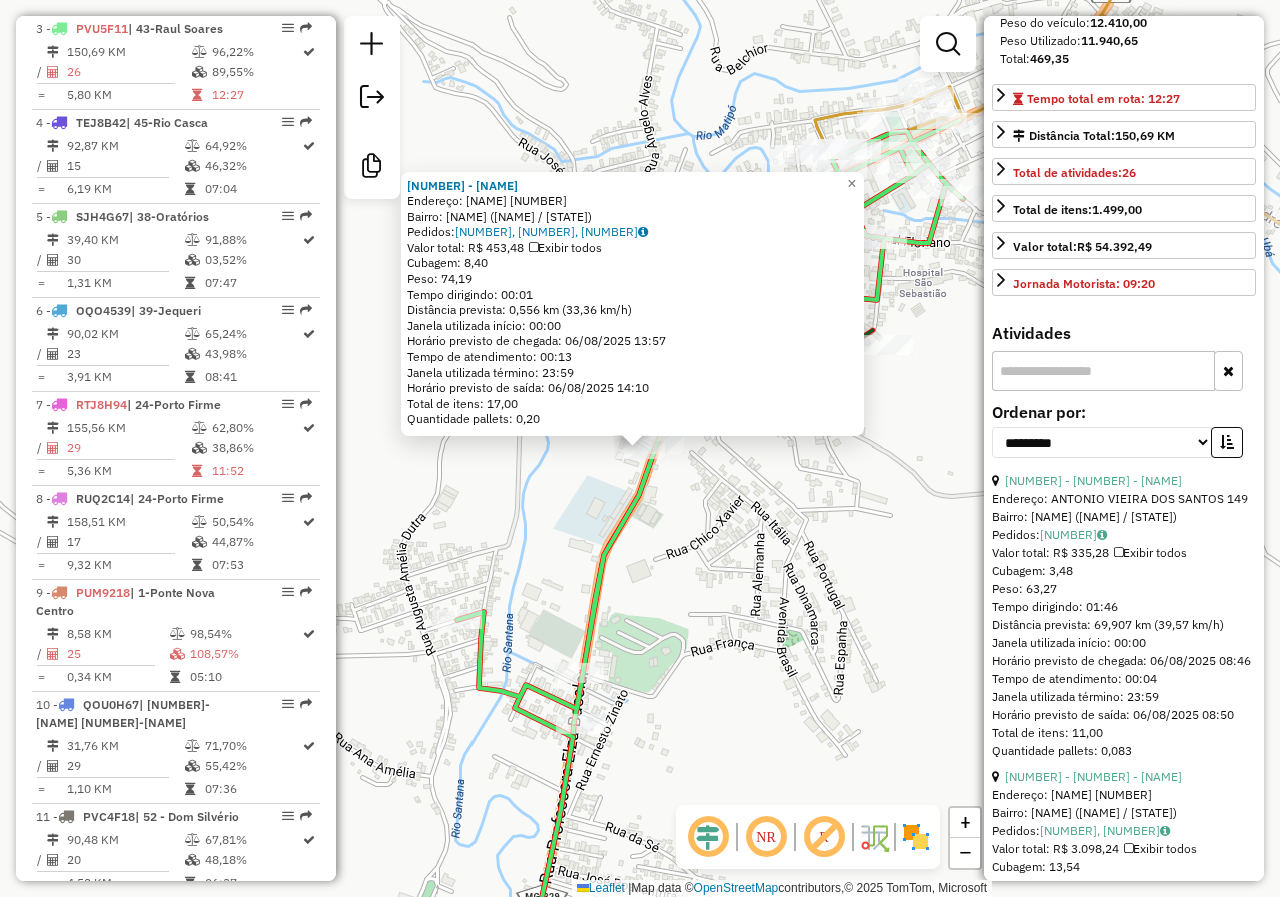scroll, scrollTop: 400, scrollLeft: 0, axis: vertical 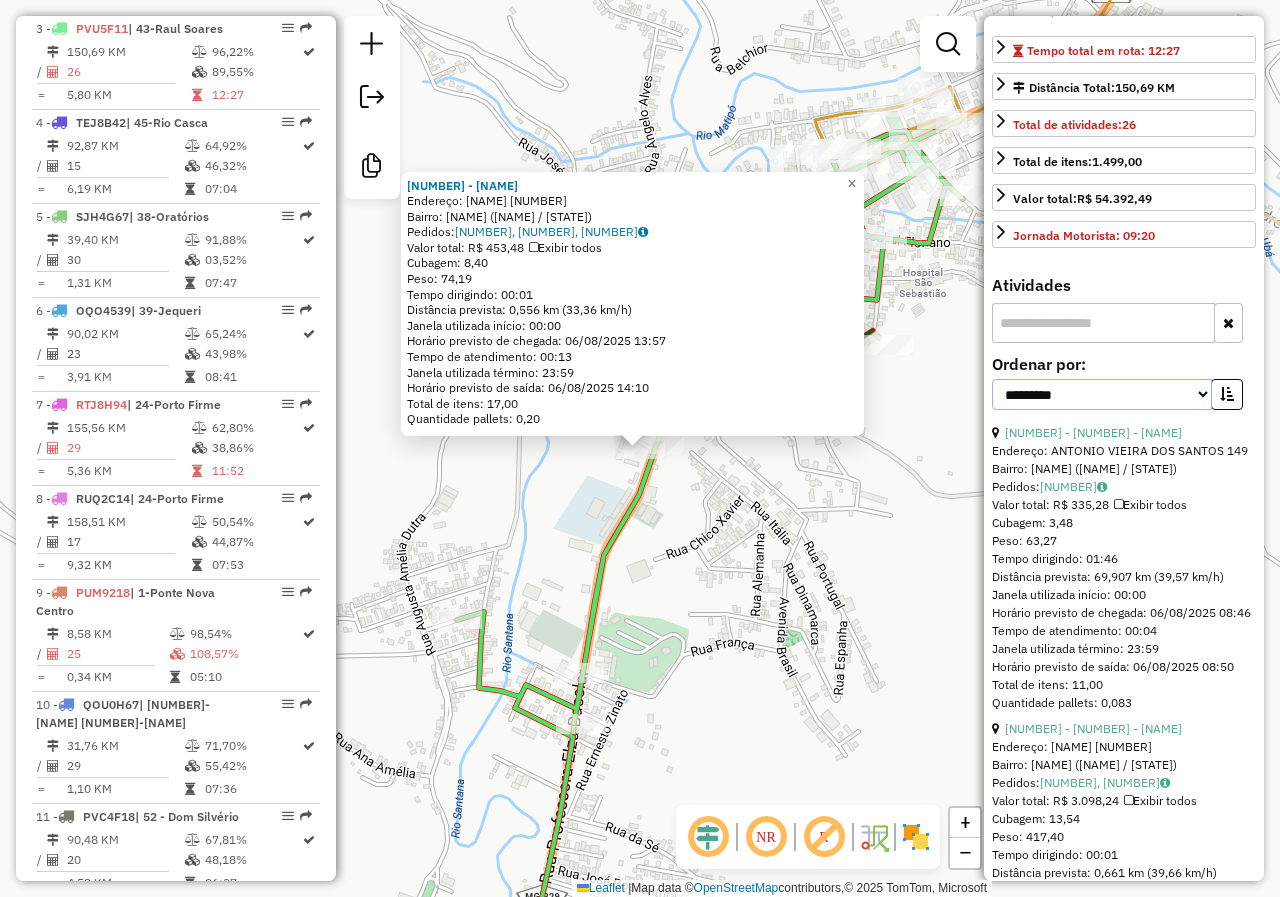 click on "**********" at bounding box center (1102, 394) 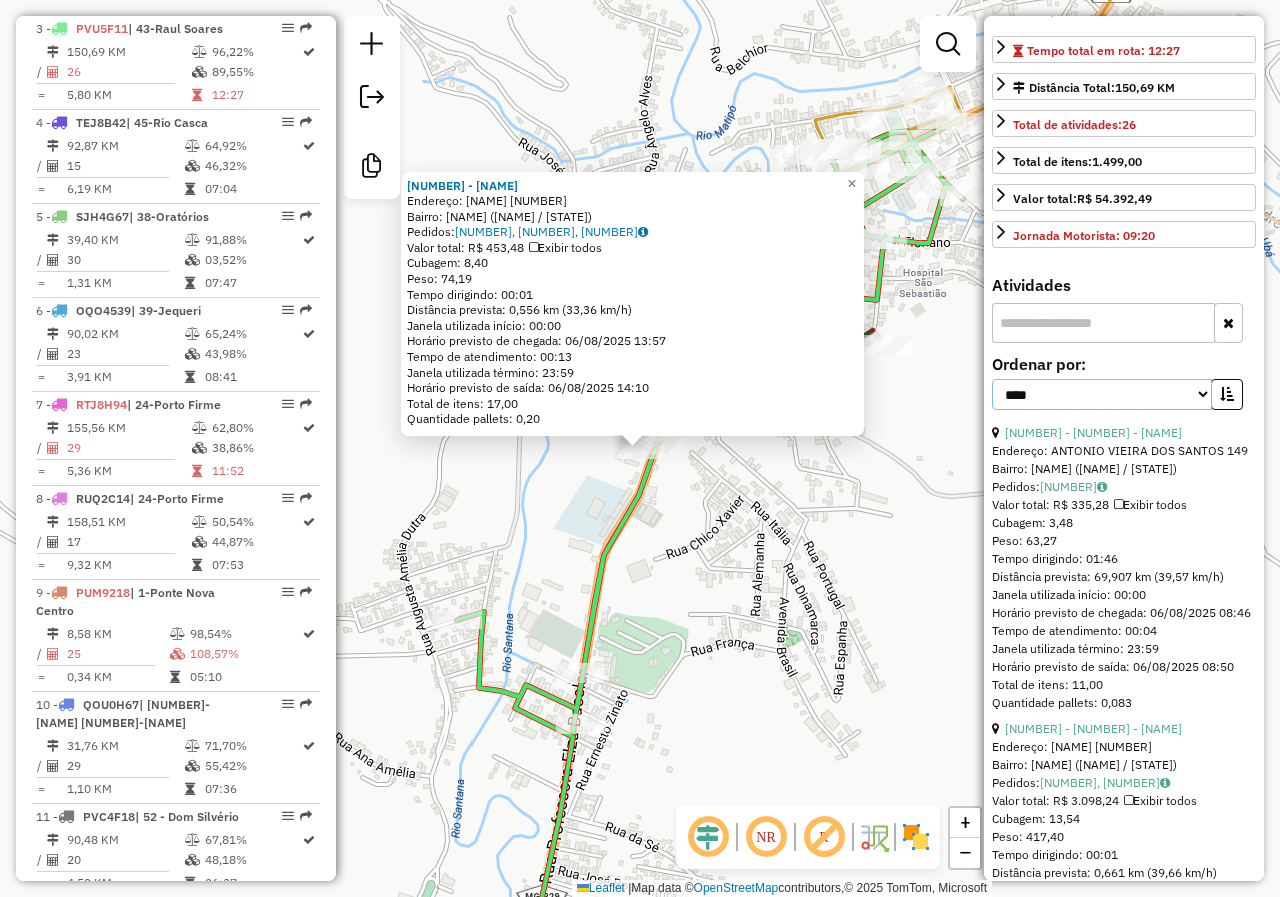 click on "**********" at bounding box center (1102, 394) 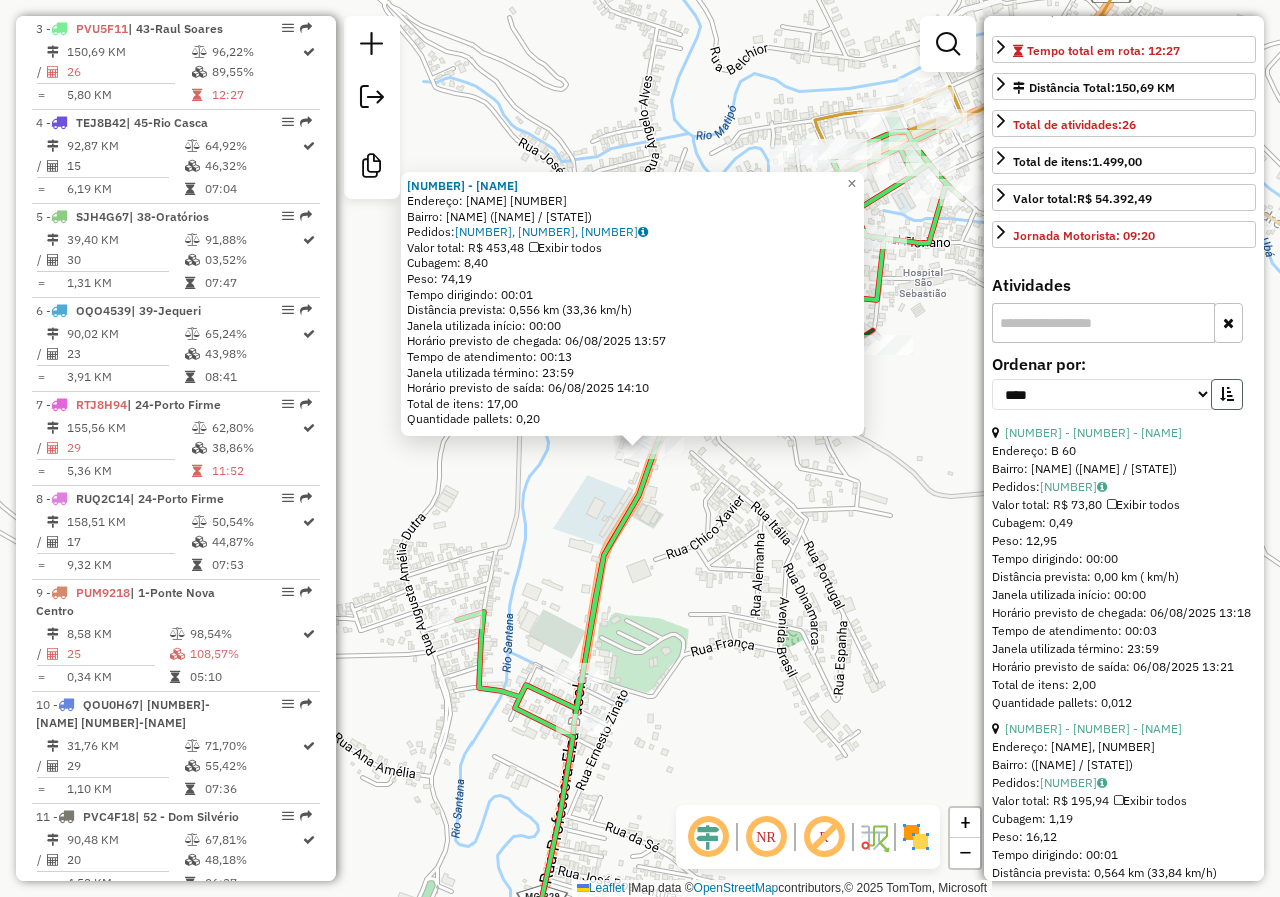 click at bounding box center [1227, 394] 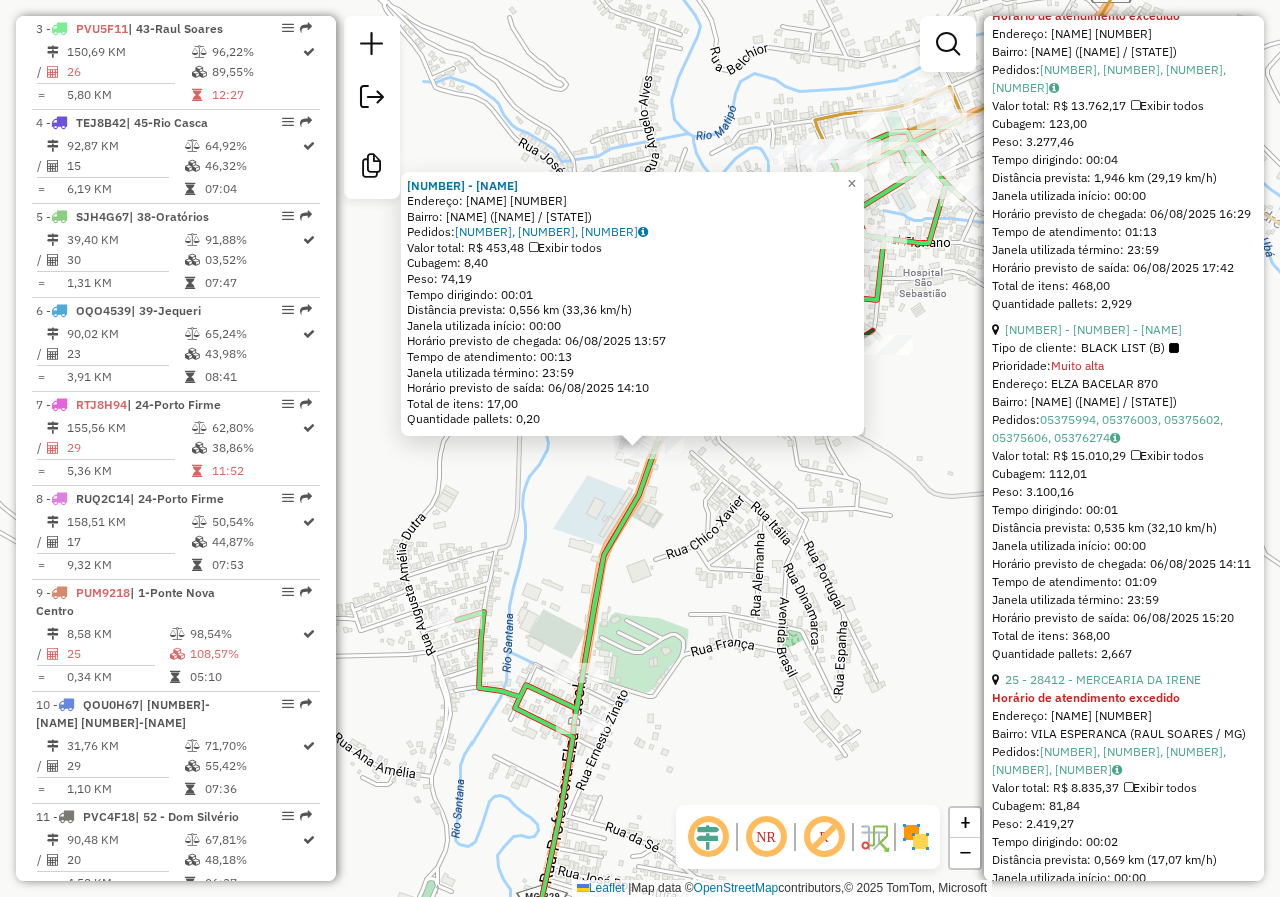 scroll, scrollTop: 800, scrollLeft: 0, axis: vertical 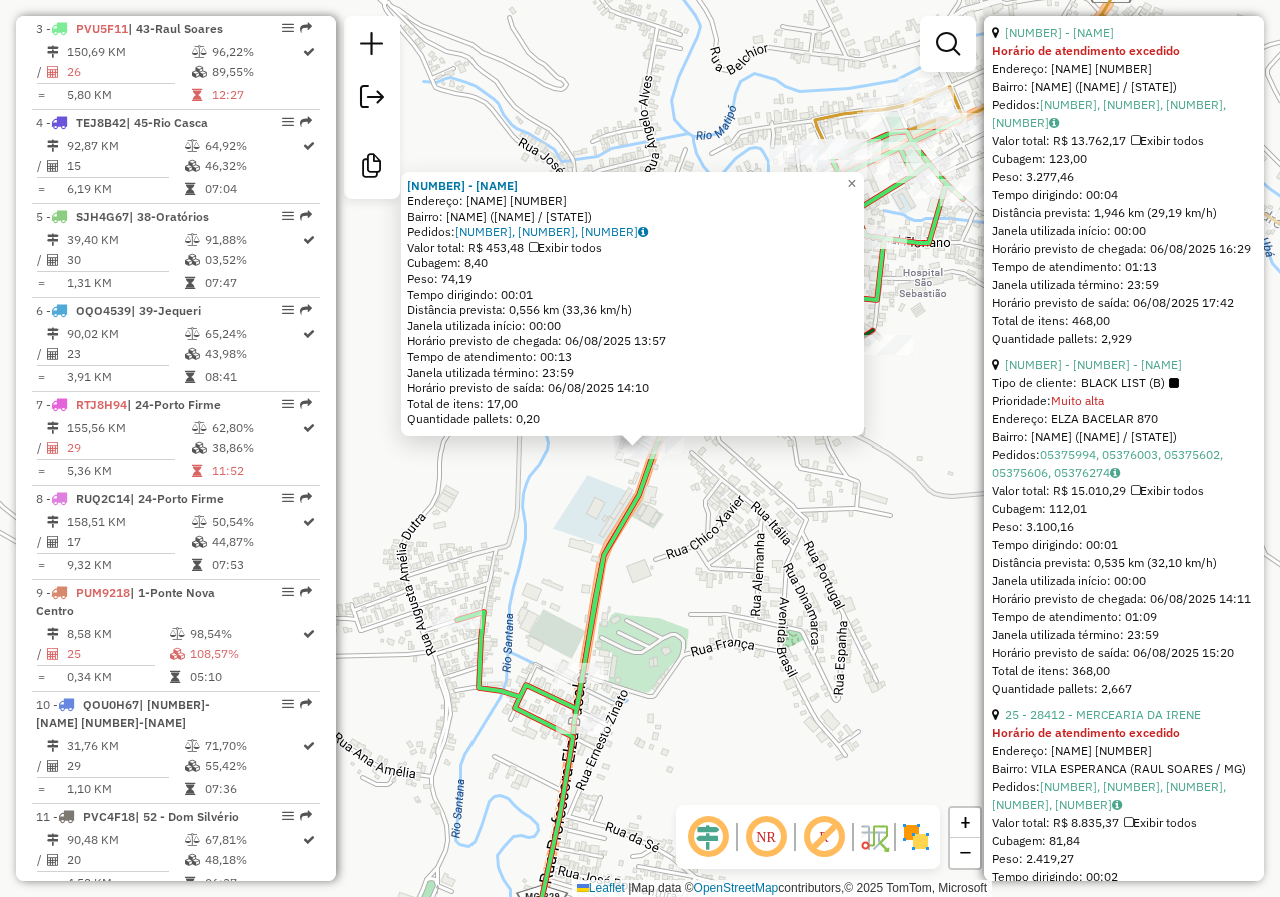click on "28039 - ELIANE DOS PASSOS RE  Endereço:  MARECHAL FLORIANO 456   Bairro: CENTRO (RAUL SOARES / MG)   Pedidos:  05376004, 05376197, 05376005   Valor total: R$ 453,48   Exibir todos   Cubagem: 8,40  Peso: 74,19  Tempo dirigindo: 00:01   Distância prevista: 0,556 km (33,36 km/h)   Janela utilizada início: 00:00   Horário previsto de chegada: 06/08/2025 13:57   Tempo de atendimento: 00:13   Janela utilizada término: 23:59   Horário previsto de saída: 06/08/2025 14:10   Total de itens: 17,00   Quantidade pallets: 0,20  × Janela de atendimento Grade de atendimento Capacidade Transportadoras Veículos Cliente Pedidos  Rotas Selecione os dias de semana para filtrar as janelas de atendimento  Seg   Ter   Qua   Qui   Sex   Sáb   Dom  Informe o período da janela de atendimento: De: Até:  Filtrar exatamente a janela do cliente  Considerar janela de atendimento padrão  Selecione os dias de semana para filtrar as grades de atendimento  Seg   Ter   Qua   Qui   Sex   Sáb   Dom   Peso mínimo:   Peso máximo:  +" 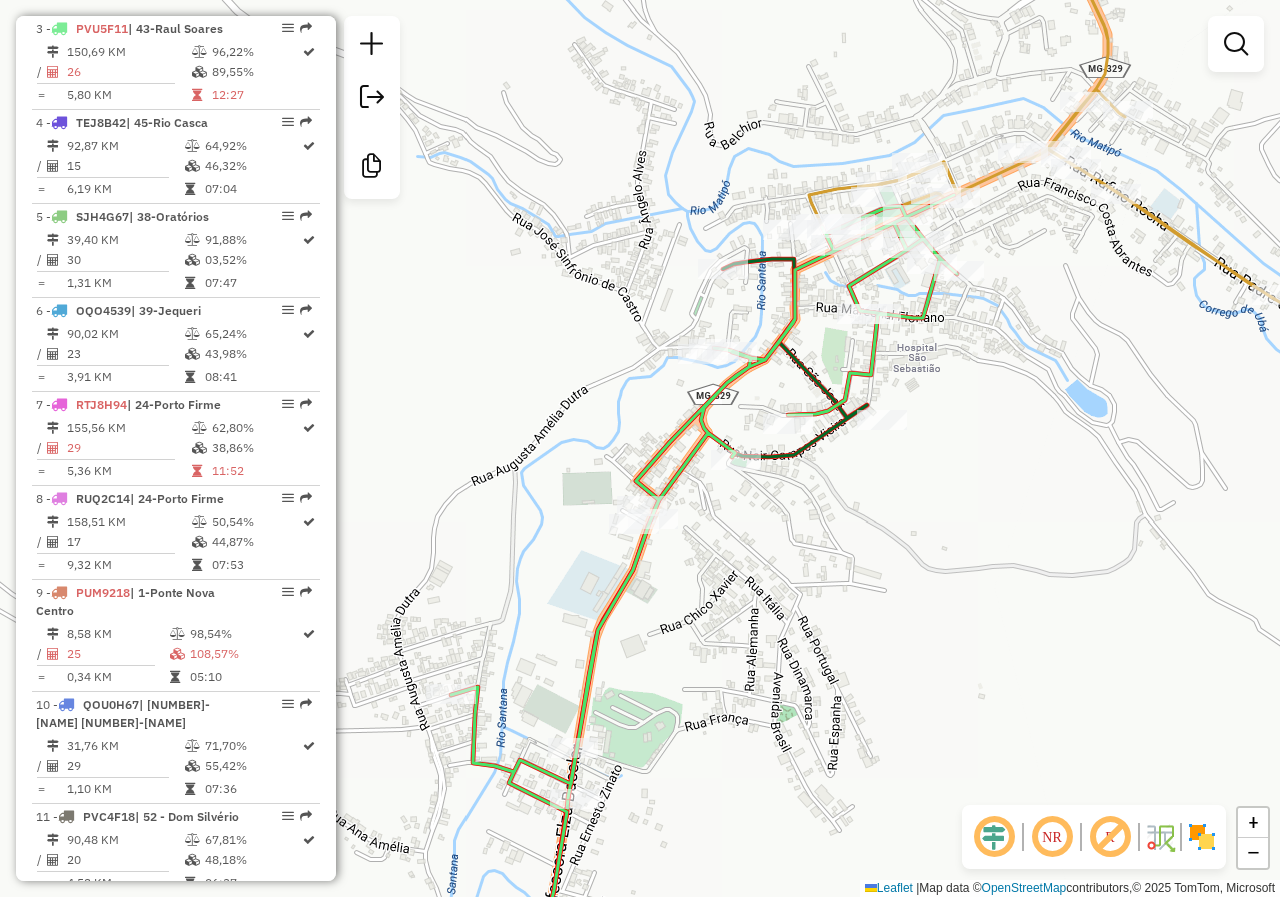 drag, startPoint x: 757, startPoint y: 591, endPoint x: 797, endPoint y: 574, distance: 43.462627 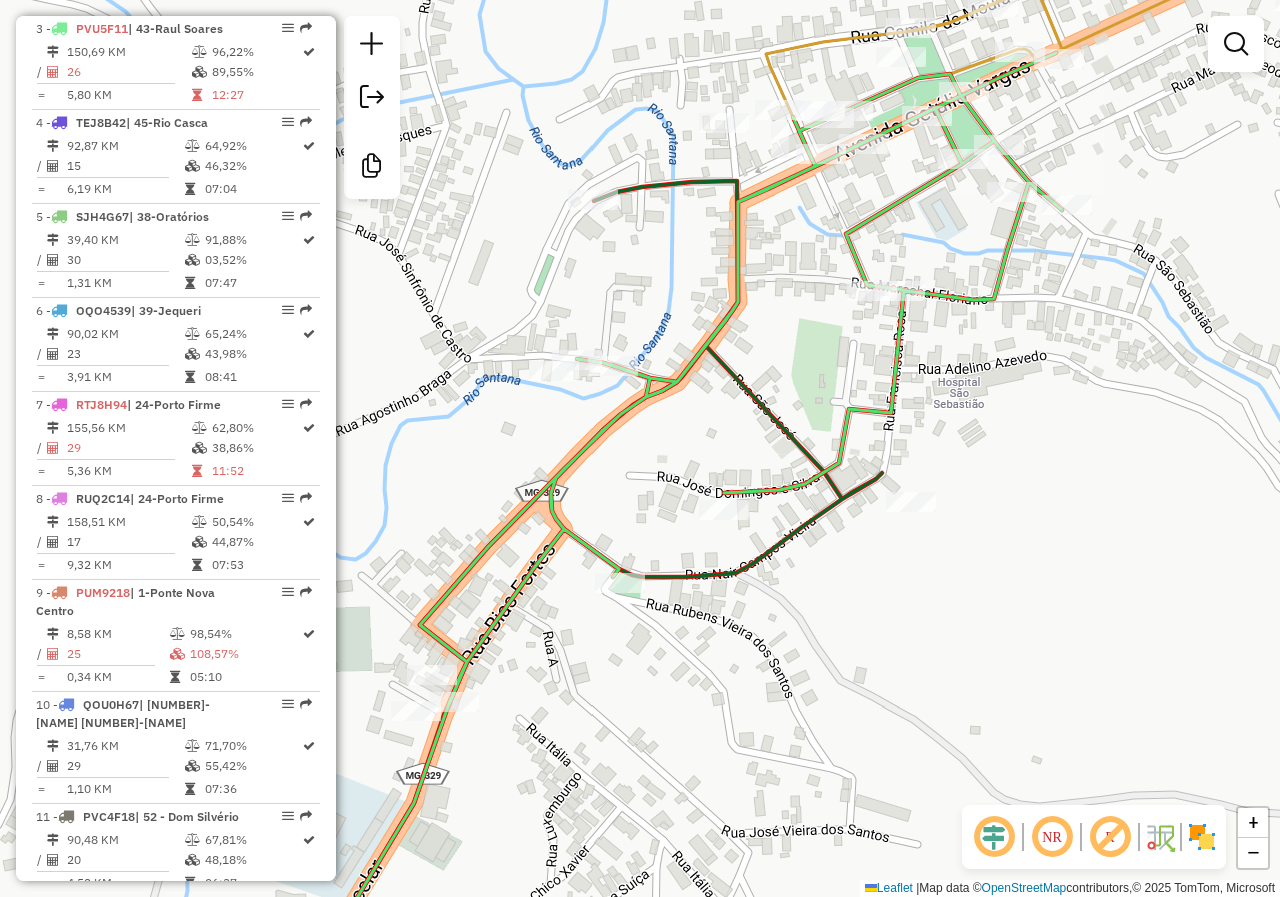 drag, startPoint x: 807, startPoint y: 636, endPoint x: 856, endPoint y: 570, distance: 82.20097 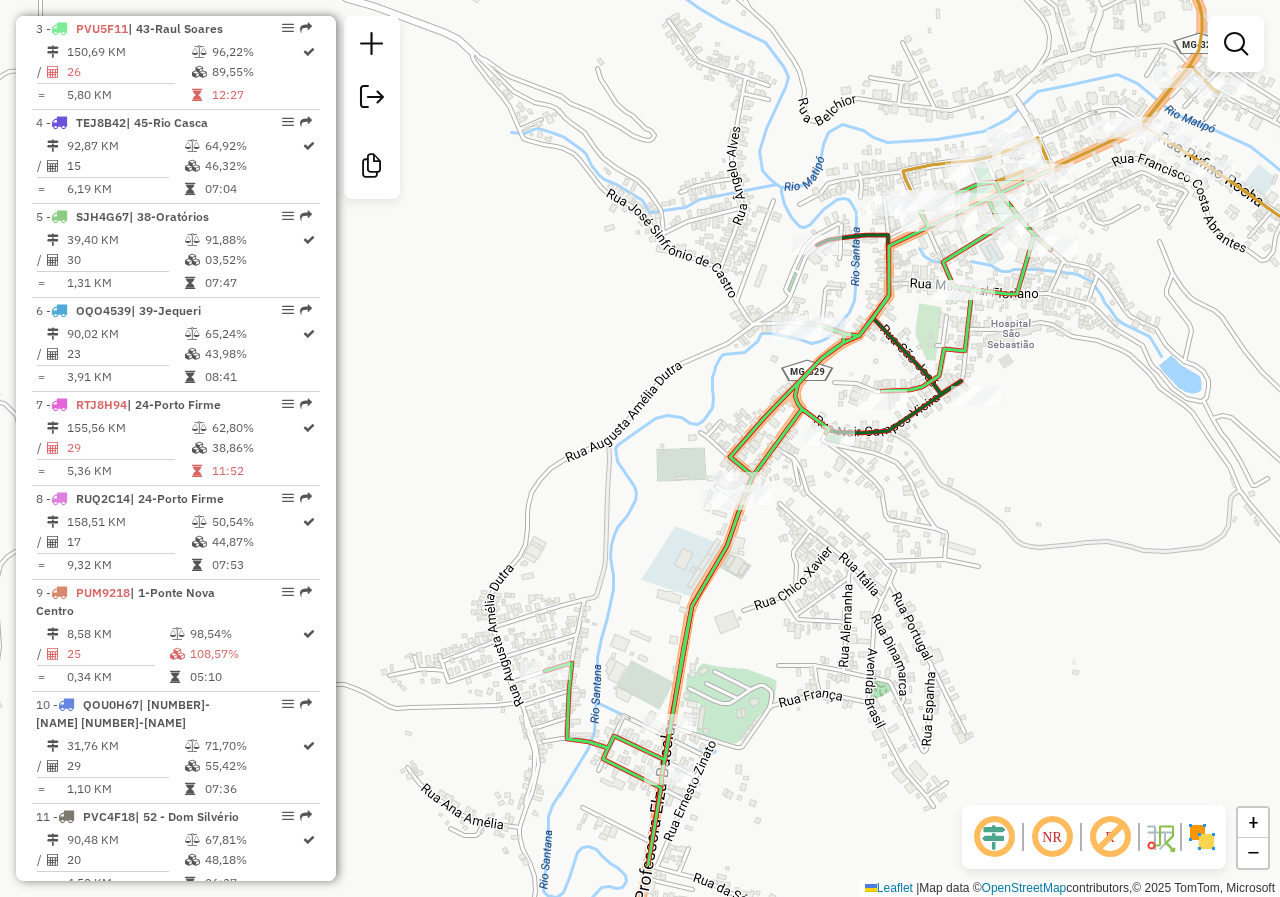 drag, startPoint x: 856, startPoint y: 615, endPoint x: 931, endPoint y: 495, distance: 141.50972 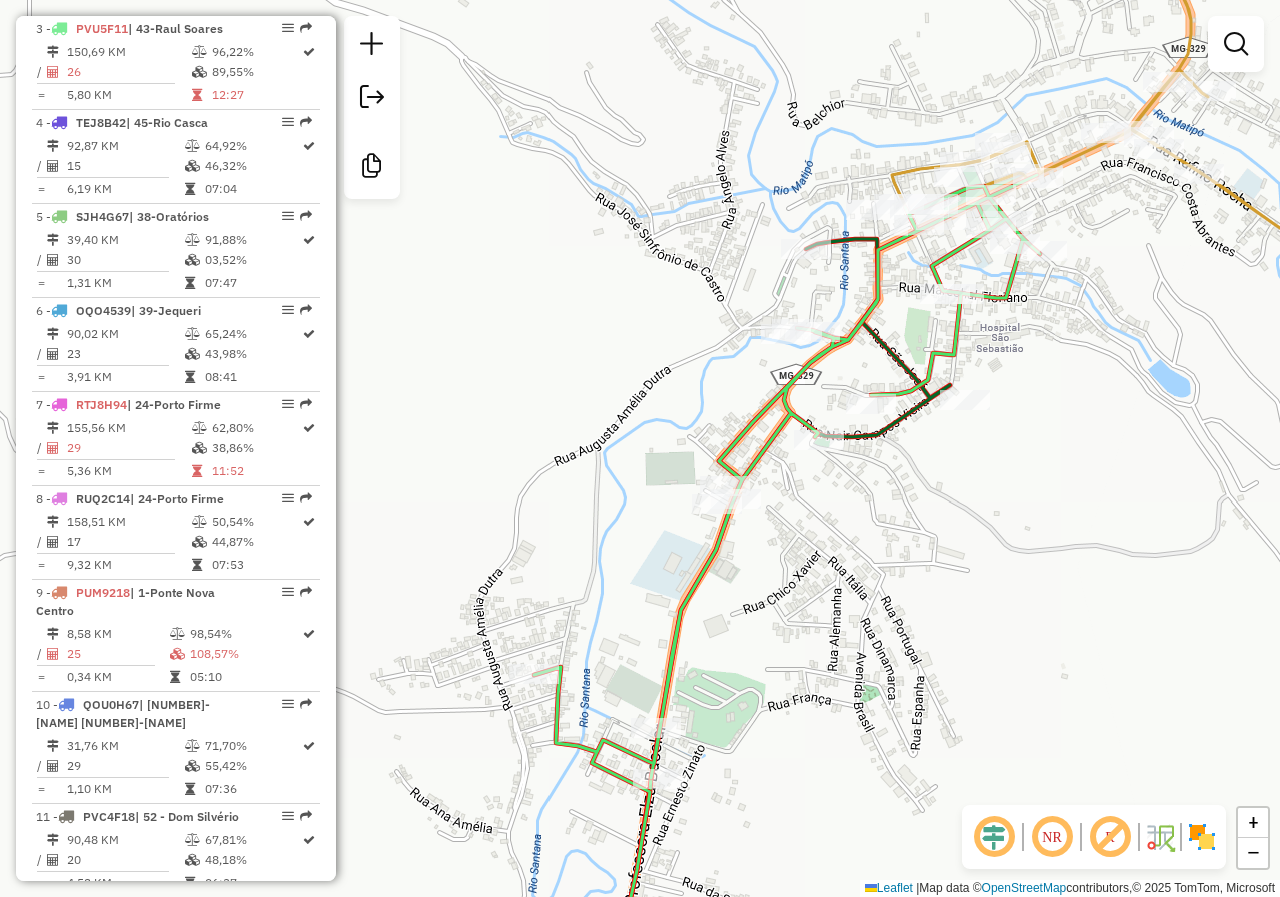 drag, startPoint x: 931, startPoint y: 495, endPoint x: 978, endPoint y: 308, distance: 192.81598 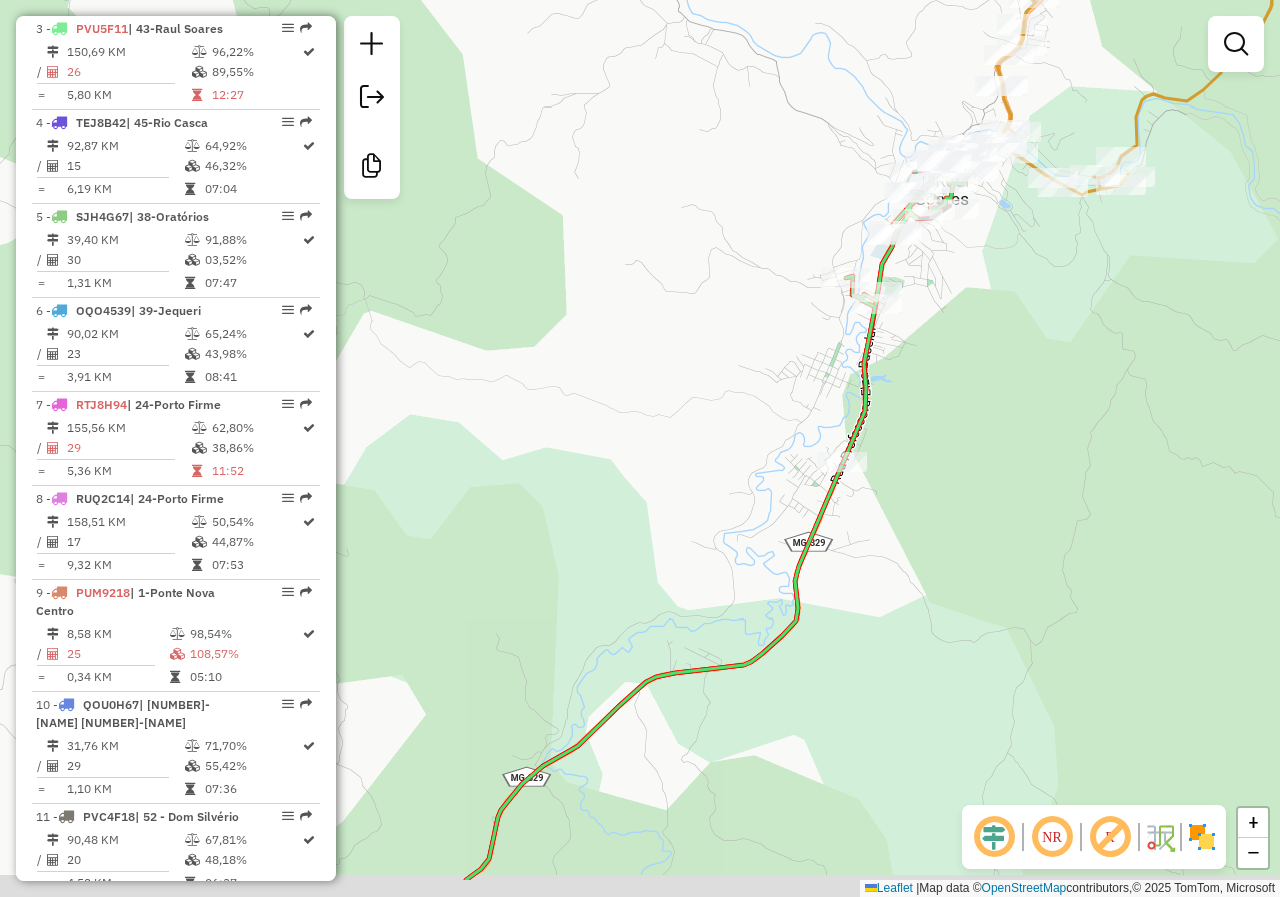 drag, startPoint x: 948, startPoint y: 536, endPoint x: 850, endPoint y: 514, distance: 100.43903 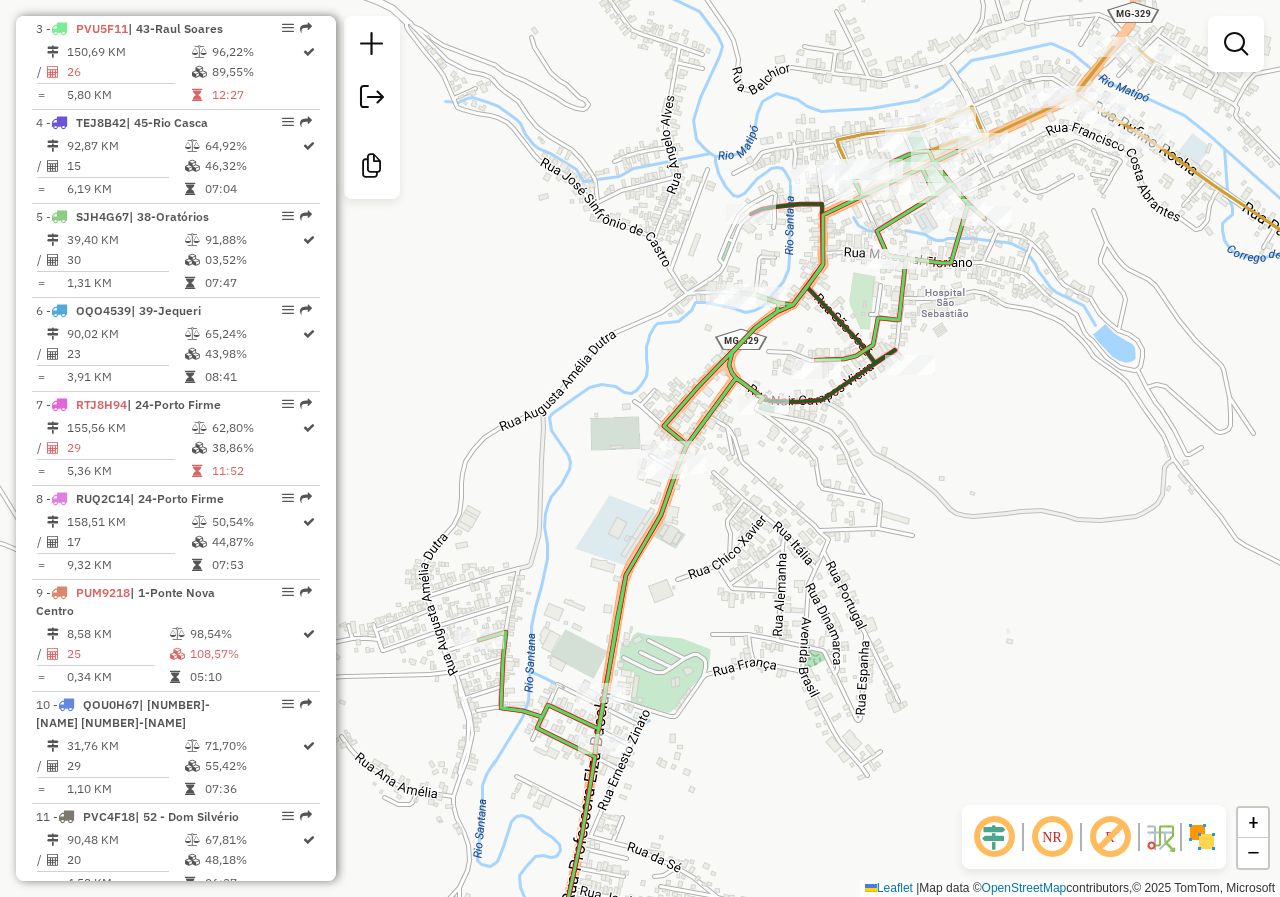 drag, startPoint x: 875, startPoint y: 319, endPoint x: 873, endPoint y: 455, distance: 136.01471 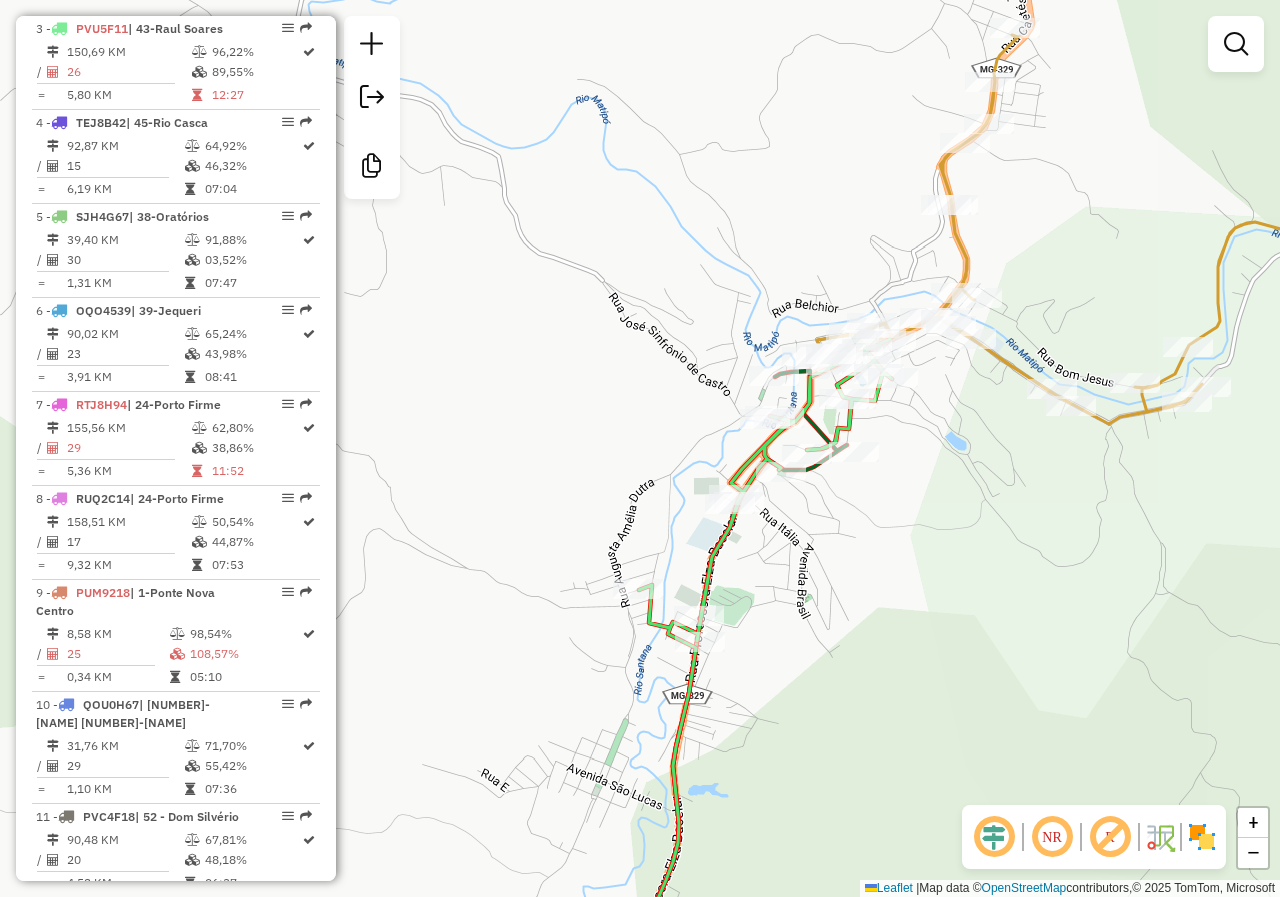 drag, startPoint x: 945, startPoint y: 457, endPoint x: 865, endPoint y: 506, distance: 93.813644 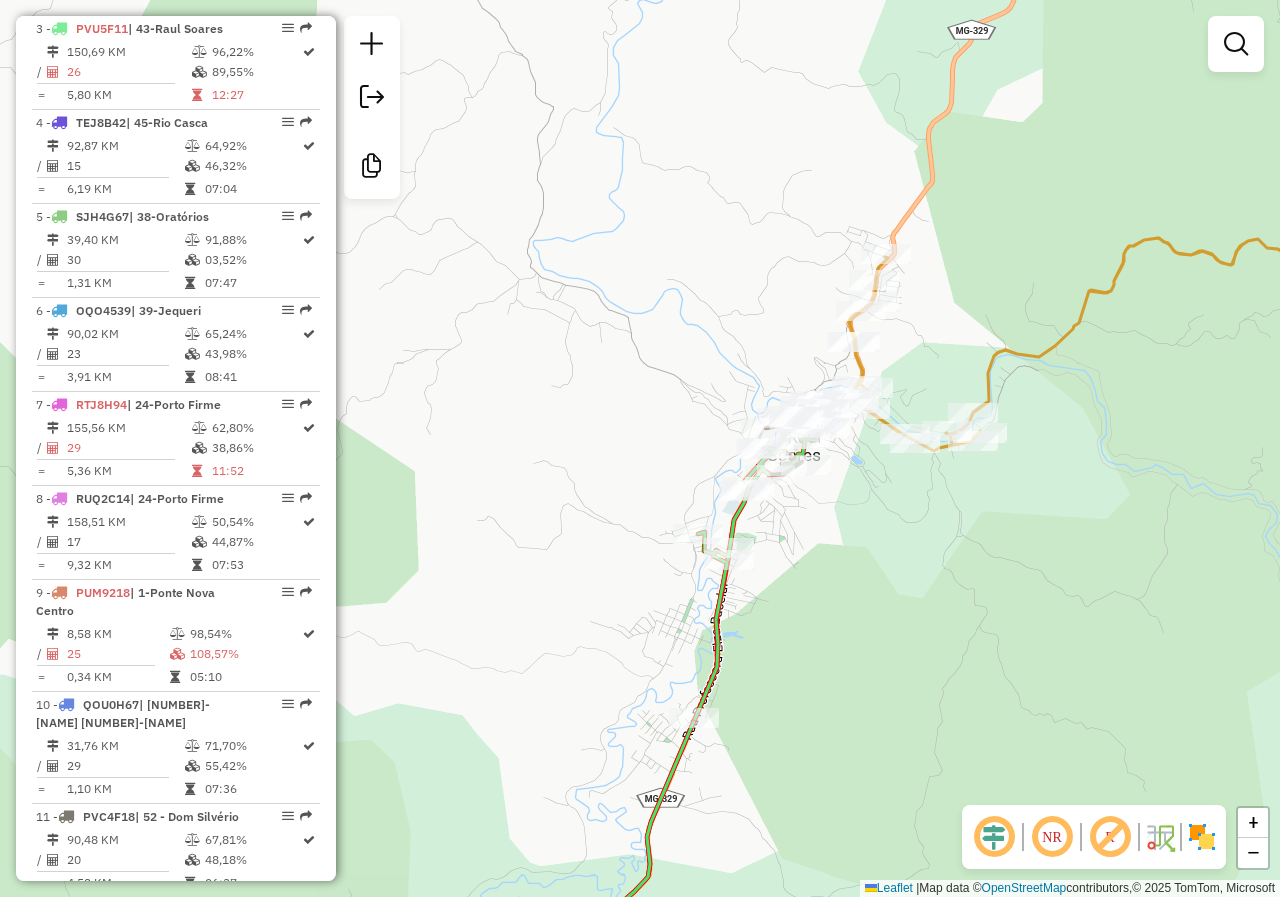 drag, startPoint x: 833, startPoint y: 577, endPoint x: 831, endPoint y: 509, distance: 68.0294 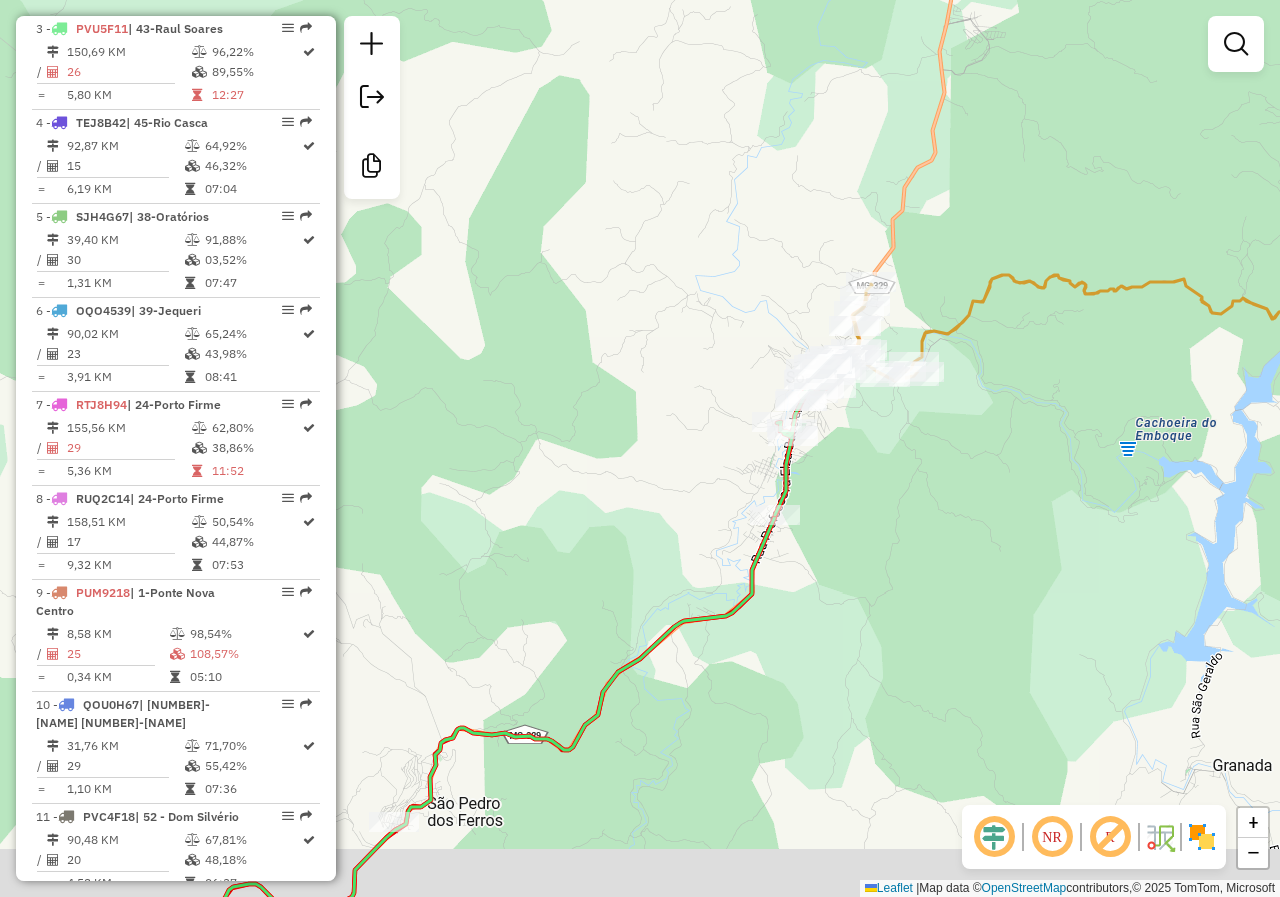 drag, startPoint x: 829, startPoint y: 590, endPoint x: 857, endPoint y: 467, distance: 126.146736 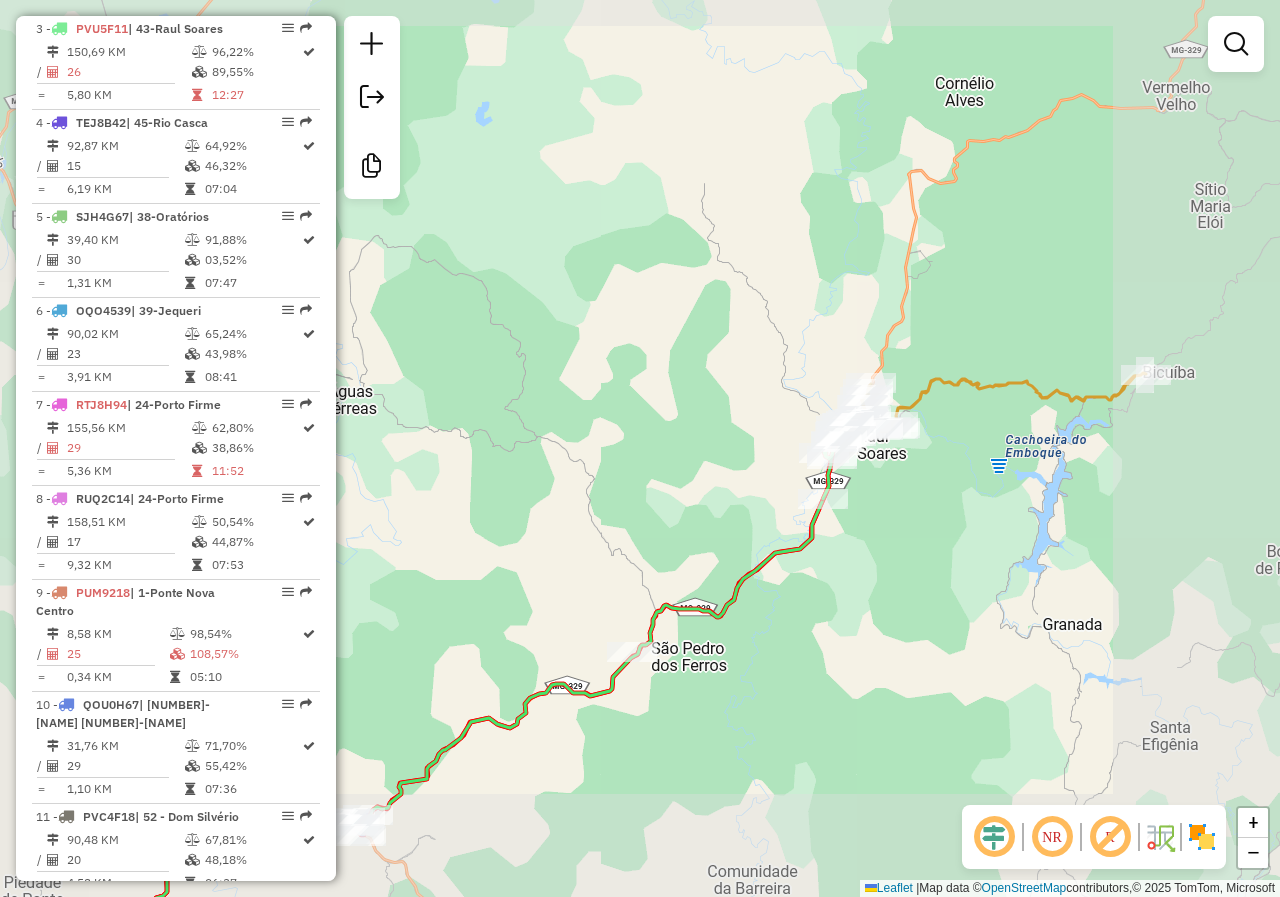 drag, startPoint x: 845, startPoint y: 578, endPoint x: 953, endPoint y: 413, distance: 197.20294 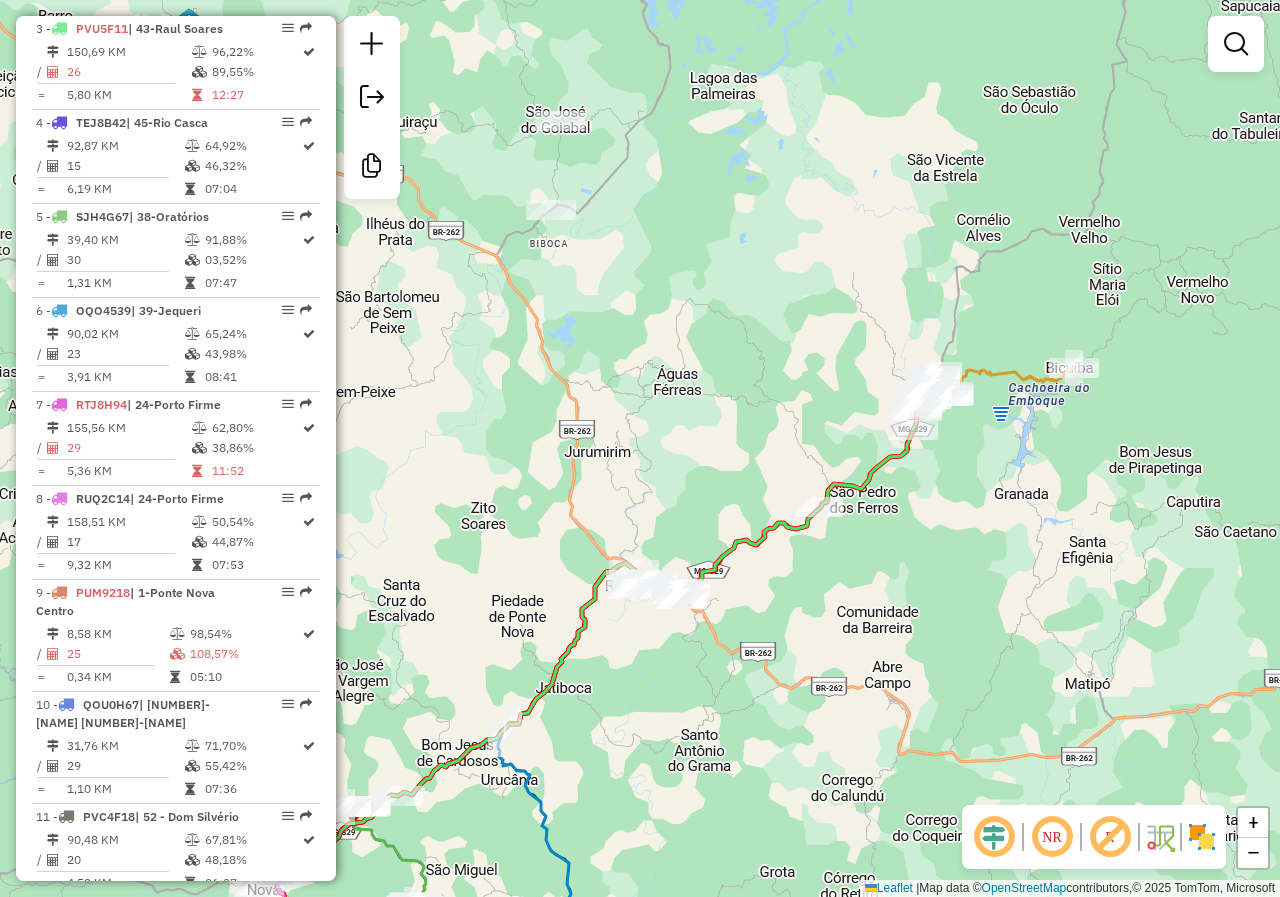 drag, startPoint x: 822, startPoint y: 603, endPoint x: 904, endPoint y: 560, distance: 92.5905 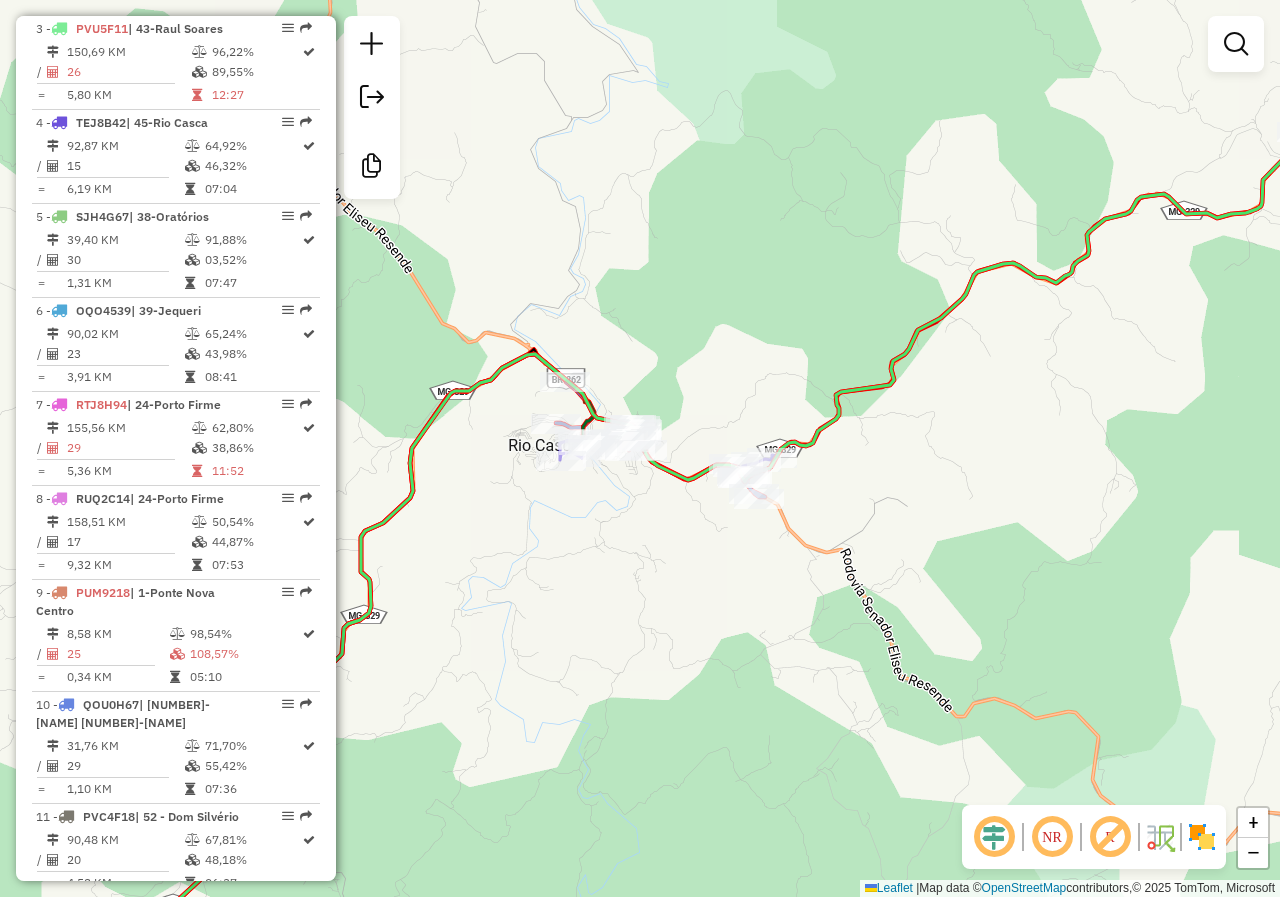 click on "Rota 13 - Placa SFP8C33  31902 - JOSE VICTOR SILVA Rota 13 - Placa SFP8C33  25362 - REST E CHURR NATURAL Janela de atendimento Grade de atendimento Capacidade Transportadoras Veículos Cliente Pedidos  Rotas Selecione os dias de semana para filtrar as janelas de atendimento  Seg   Ter   Qua   Qui   Sex   Sáb   Dom  Informe o período da janela de atendimento: De: Até:  Filtrar exatamente a janela do cliente  Considerar janela de atendimento padrão  Selecione os dias de semana para filtrar as grades de atendimento  Seg   Ter   Qua   Qui   Sex   Sáb   Dom   Considerar clientes sem dia de atendimento cadastrado  Clientes fora do dia de atendimento selecionado Filtrar as atividades entre os valores definidos abaixo:  Peso mínimo:   Peso máximo:   Cubagem mínima:   Cubagem máxima:   De:   Até:  Filtrar as atividades entre o tempo de atendimento definido abaixo:  De:   Até:   Considerar capacidade total dos clientes não roteirizados Transportadora: Selecione um ou mais itens Tipo de veículo: Veículo: +" 